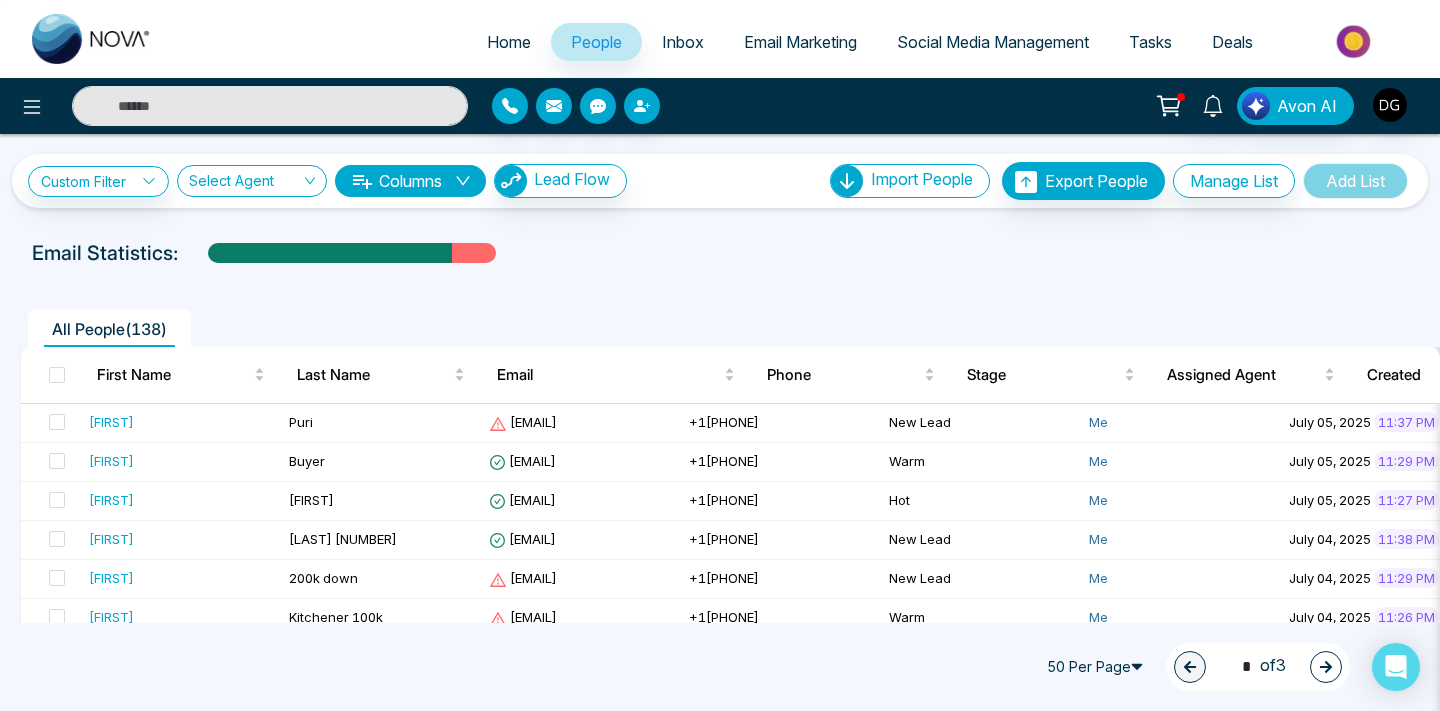 scroll, scrollTop: 804, scrollLeft: 0, axis: vertical 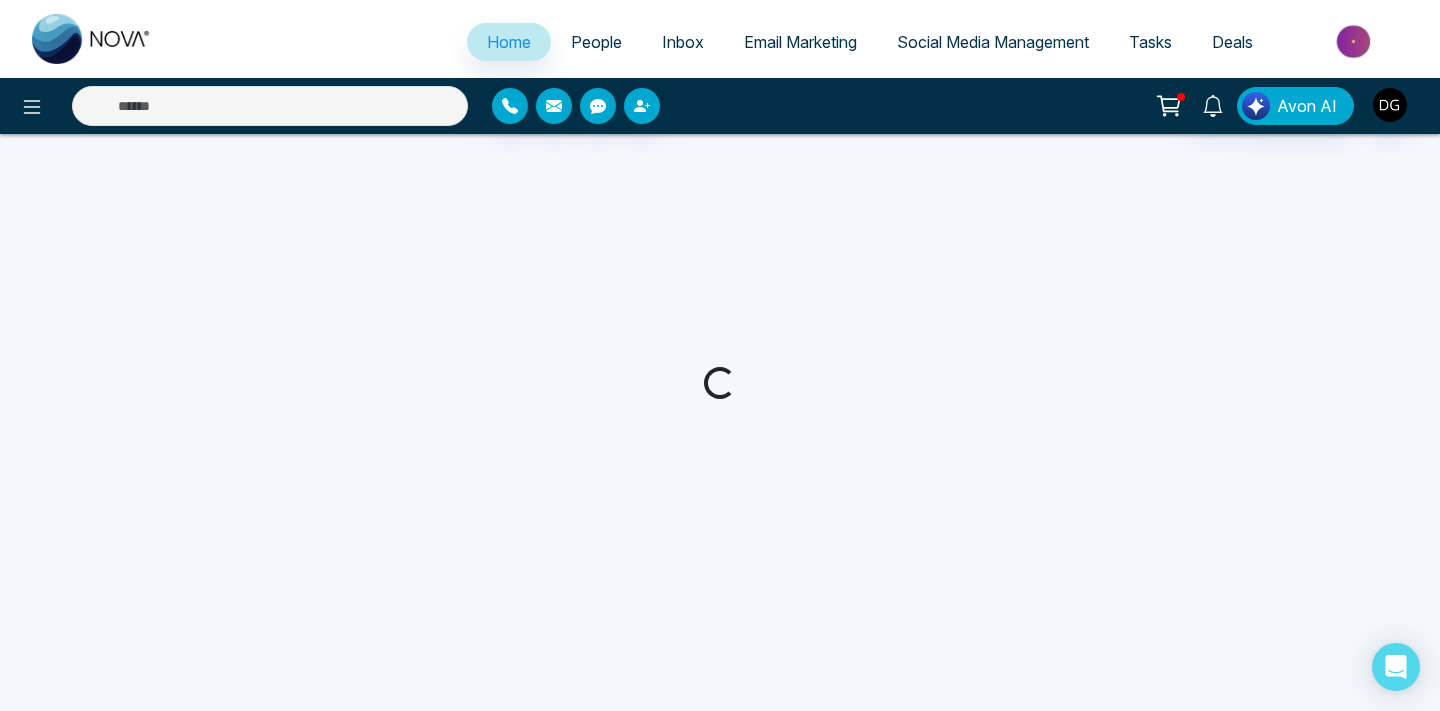 select on "*" 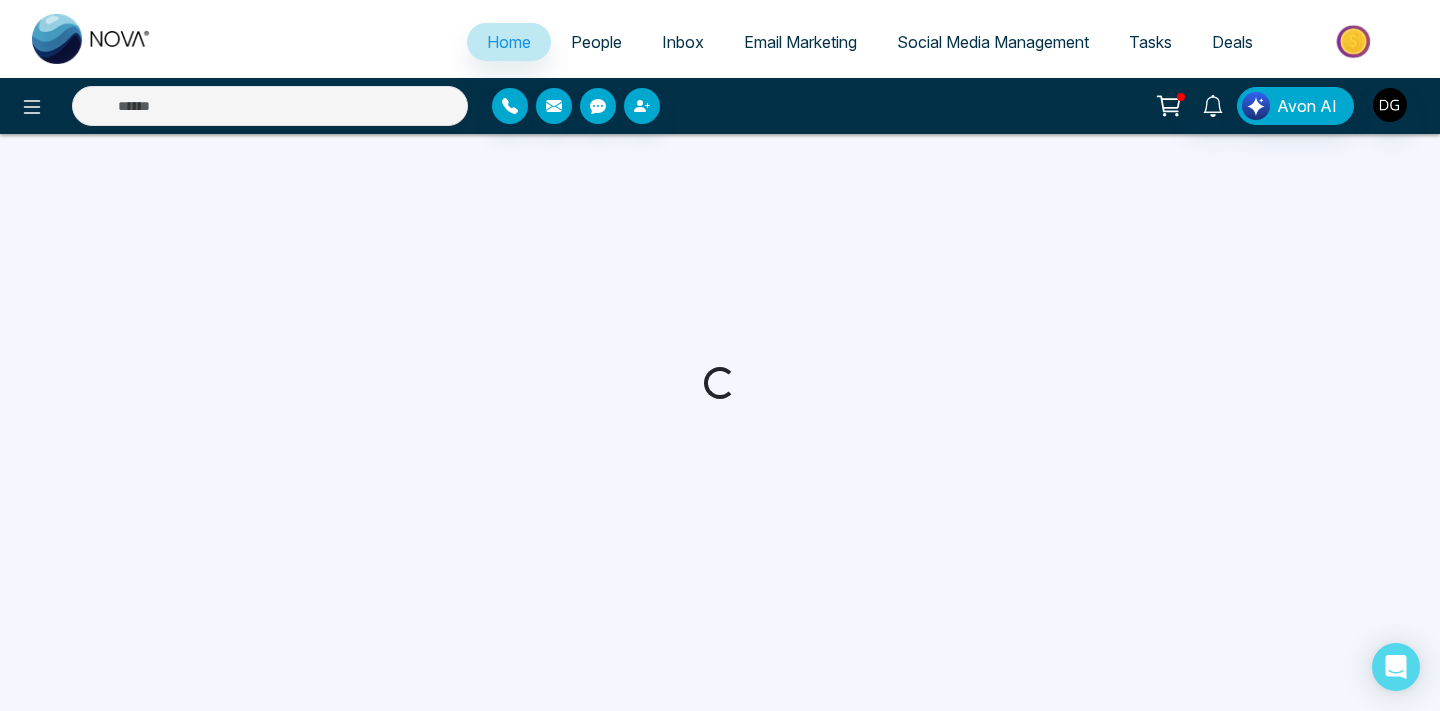 select on "*" 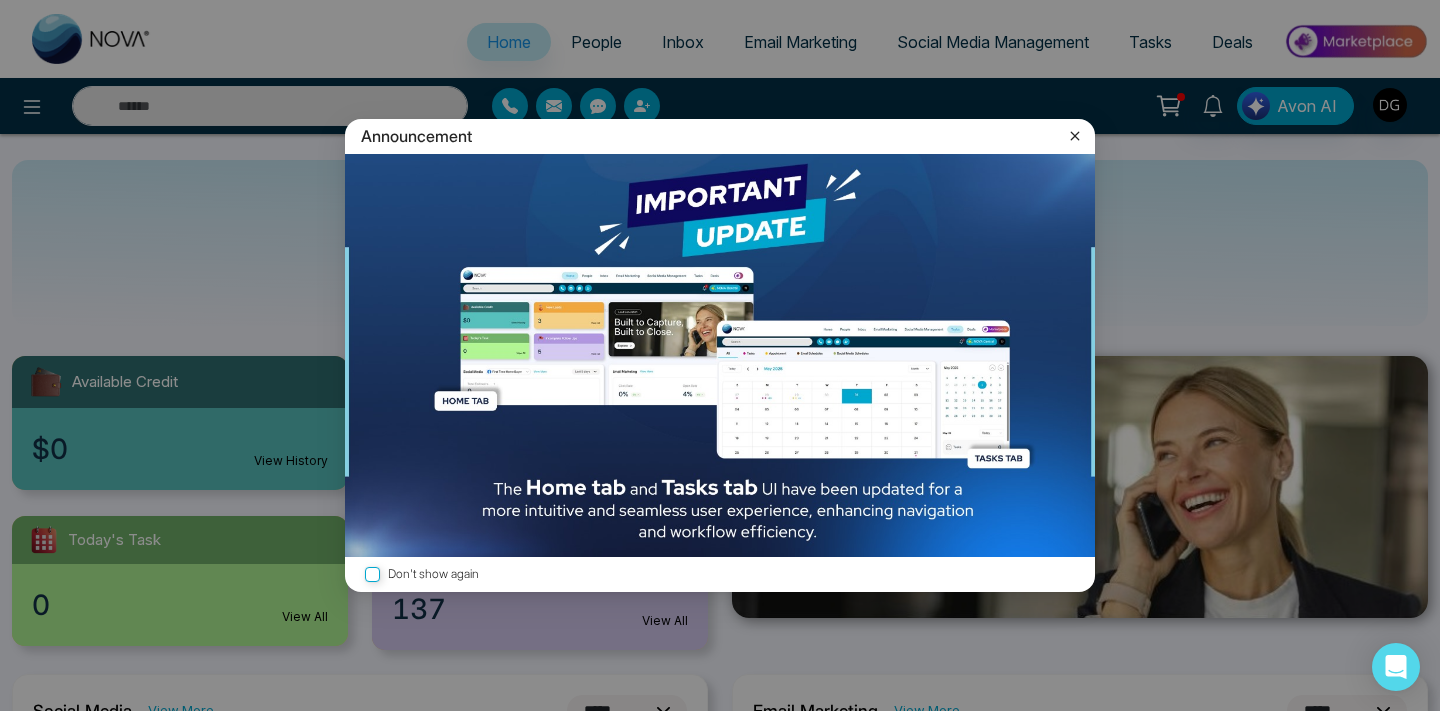 click 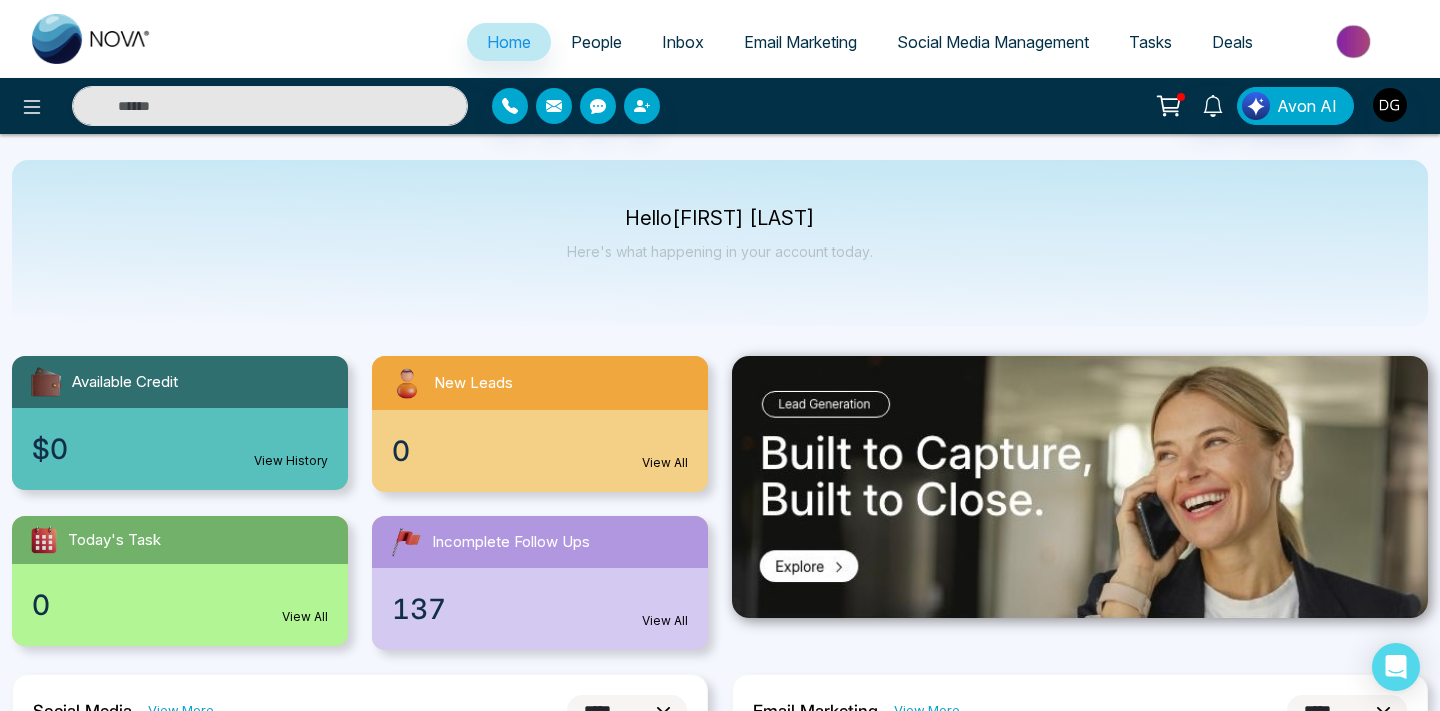 click on "People" at bounding box center (596, 42) 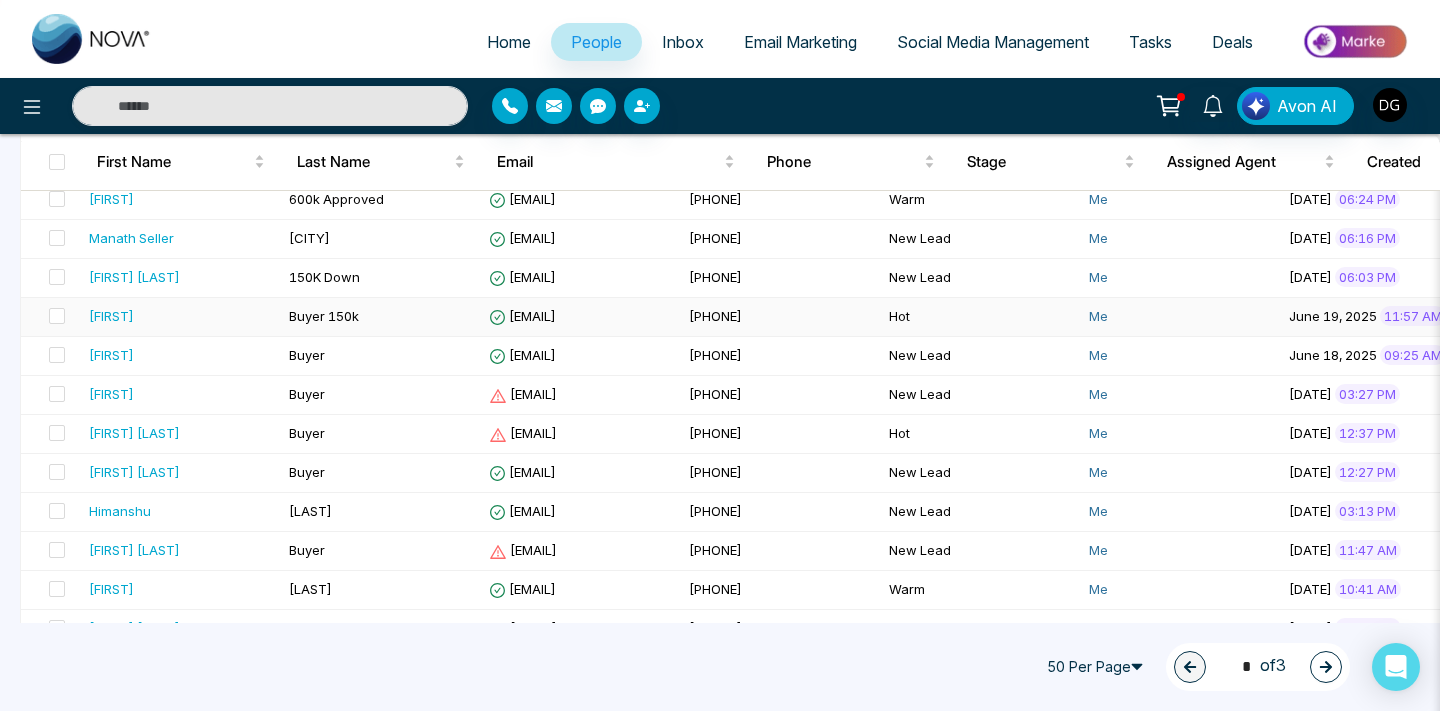 scroll, scrollTop: 1412, scrollLeft: 0, axis: vertical 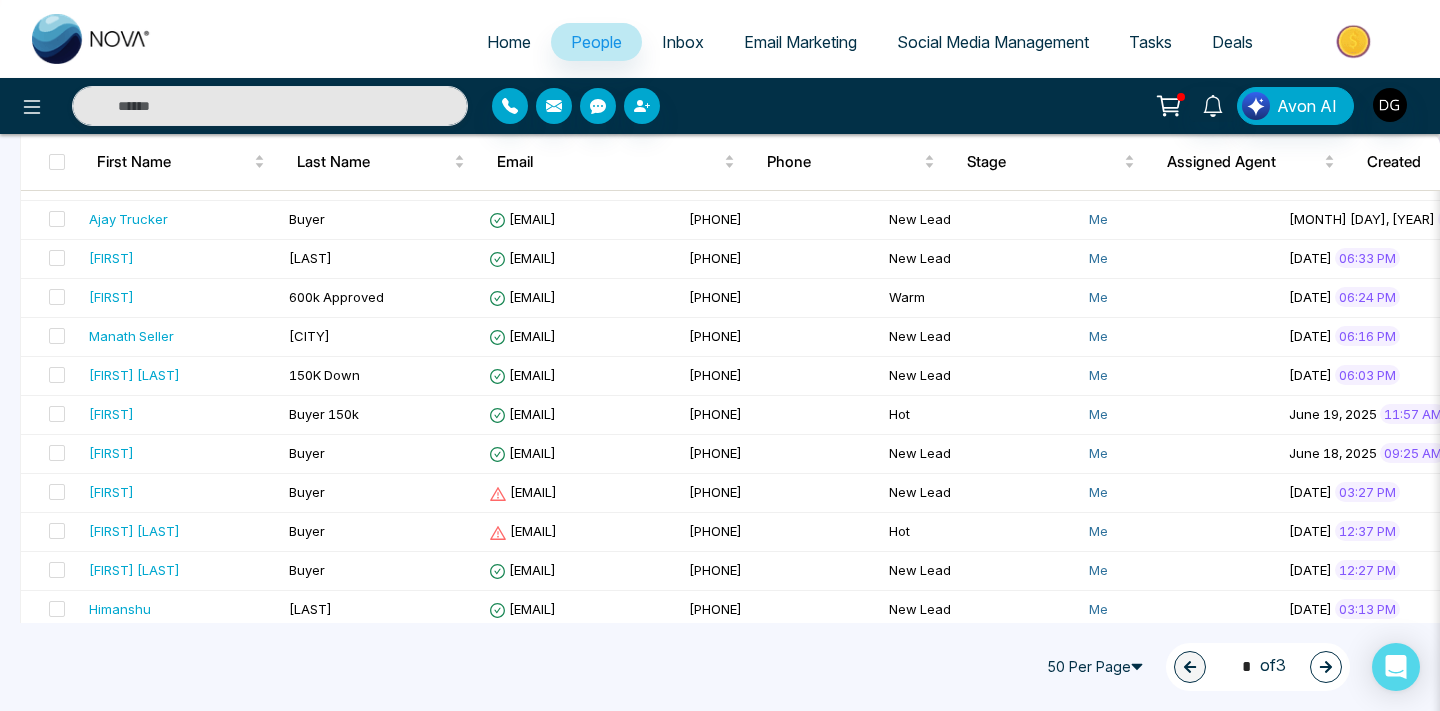 click at bounding box center [1326, 667] 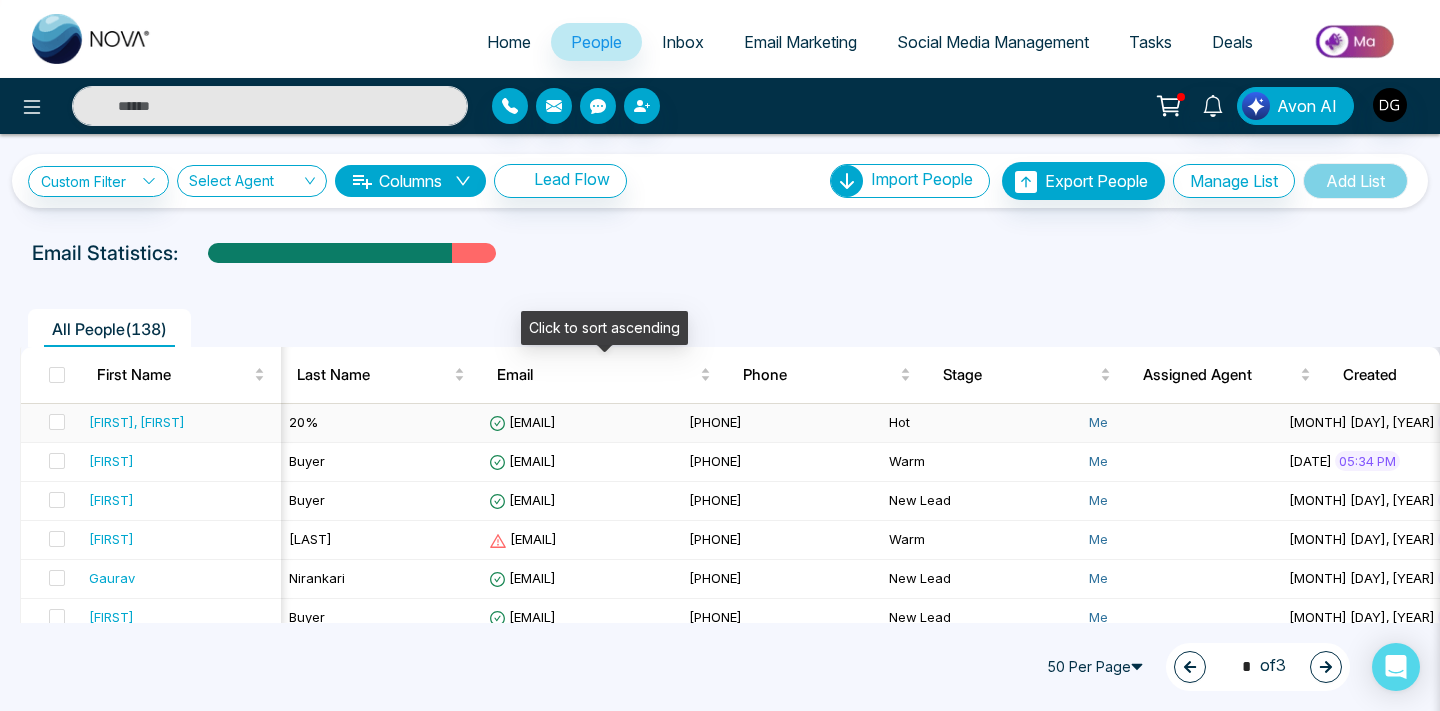scroll, scrollTop: 91, scrollLeft: 0, axis: vertical 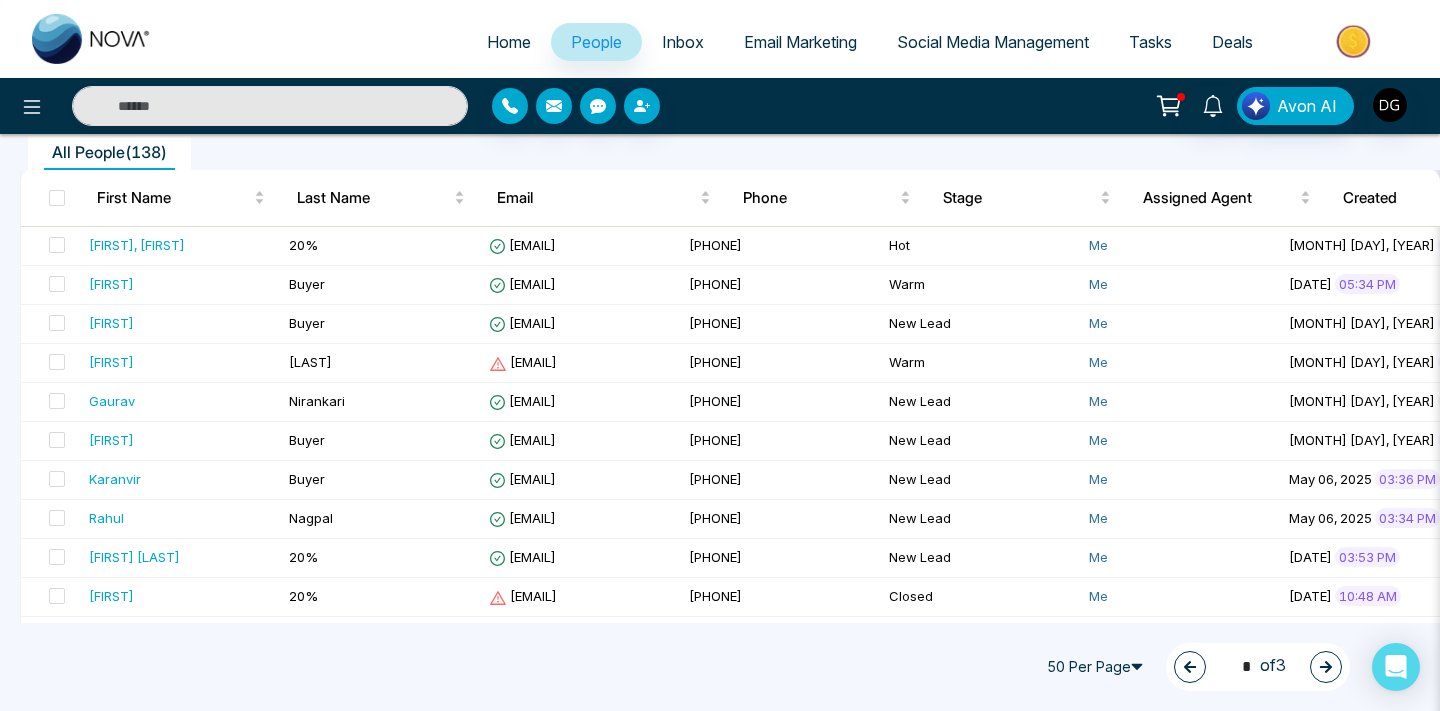 click 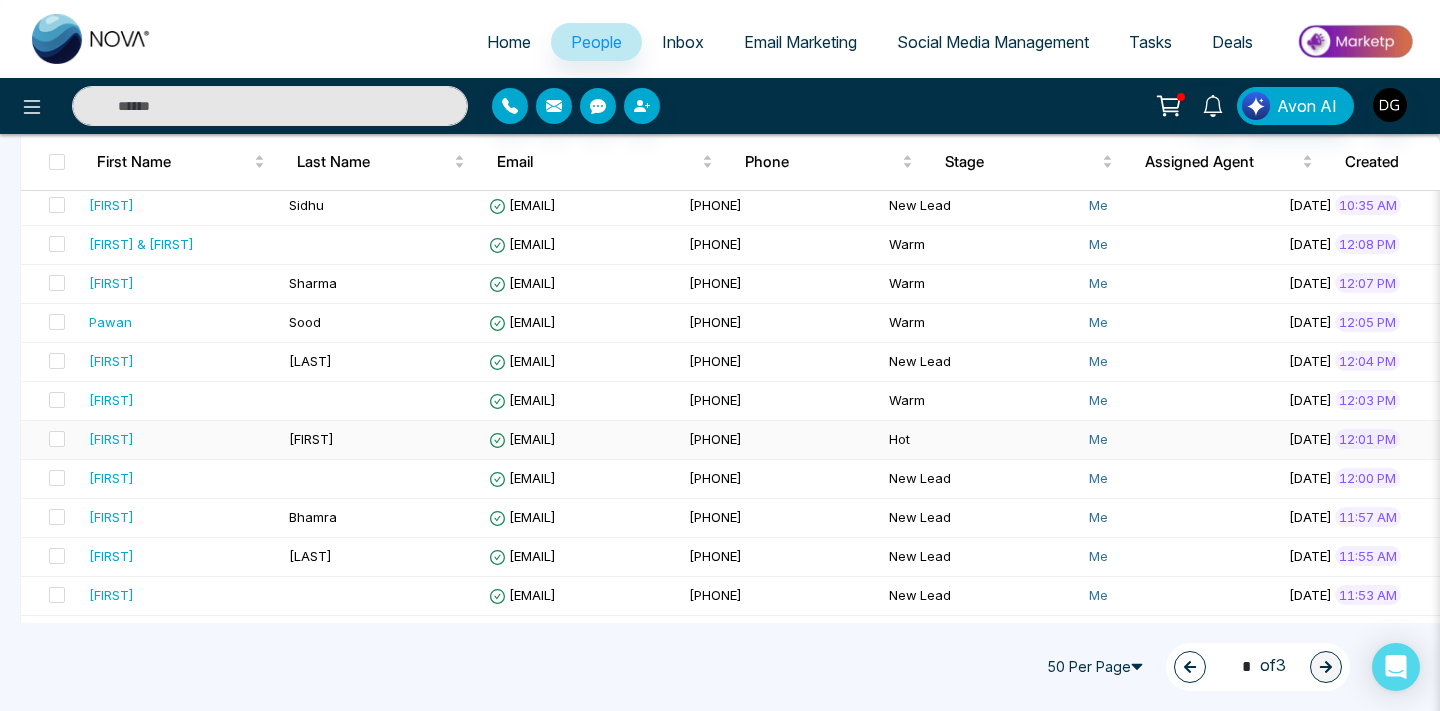 scroll, scrollTop: 837, scrollLeft: 0, axis: vertical 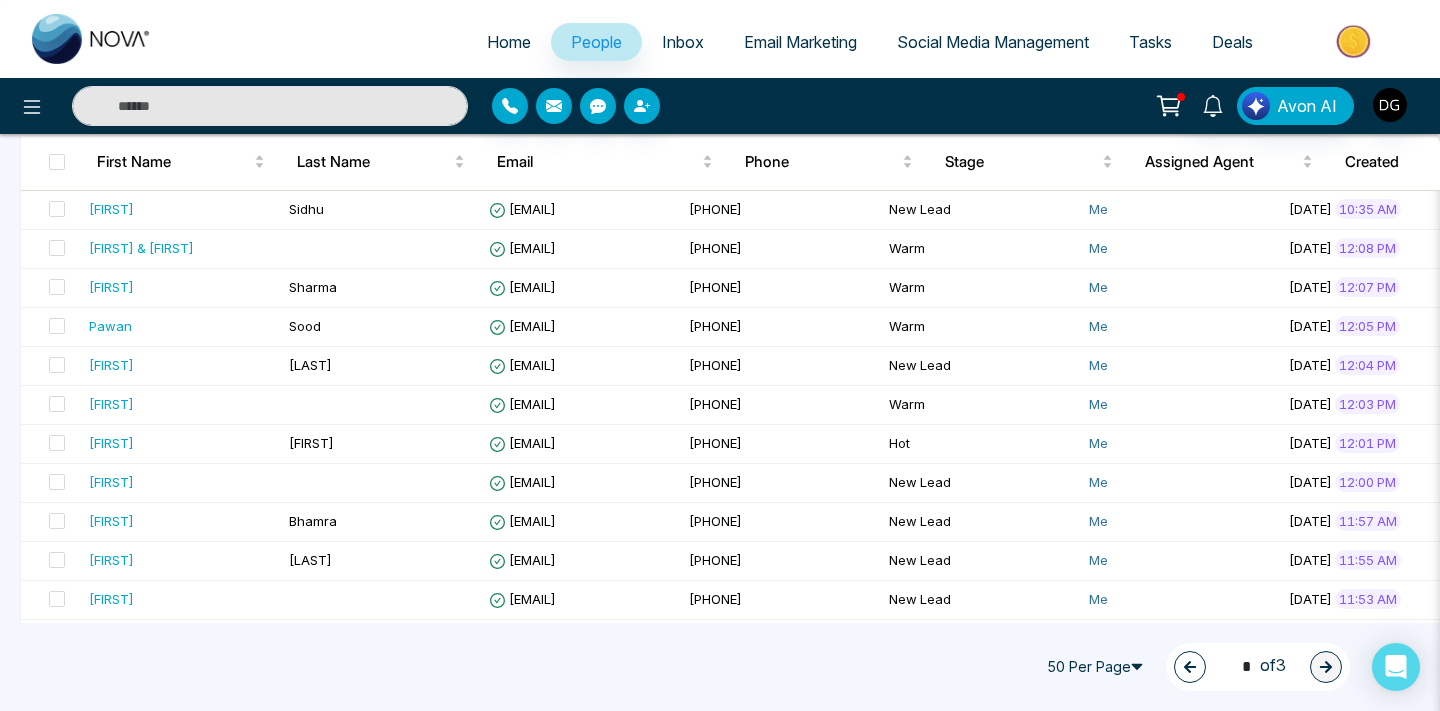 click 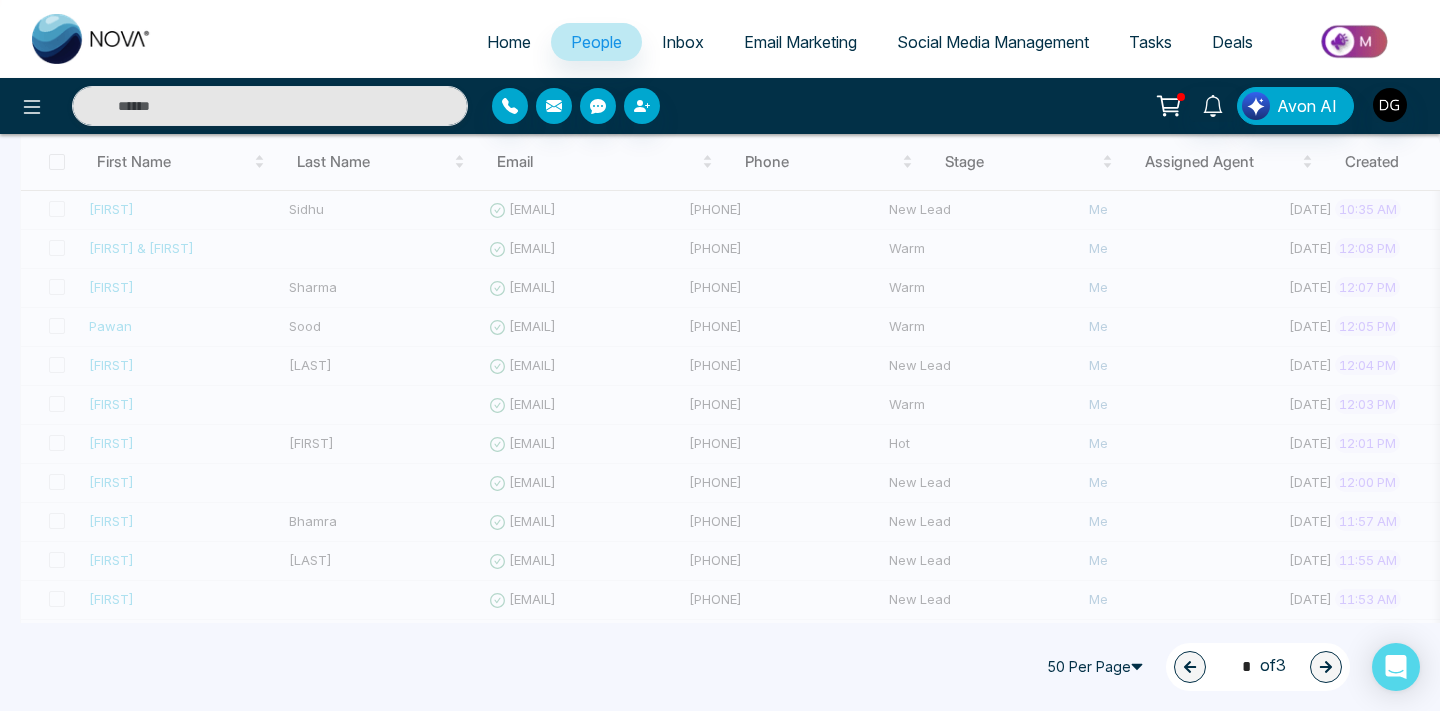 type on "*" 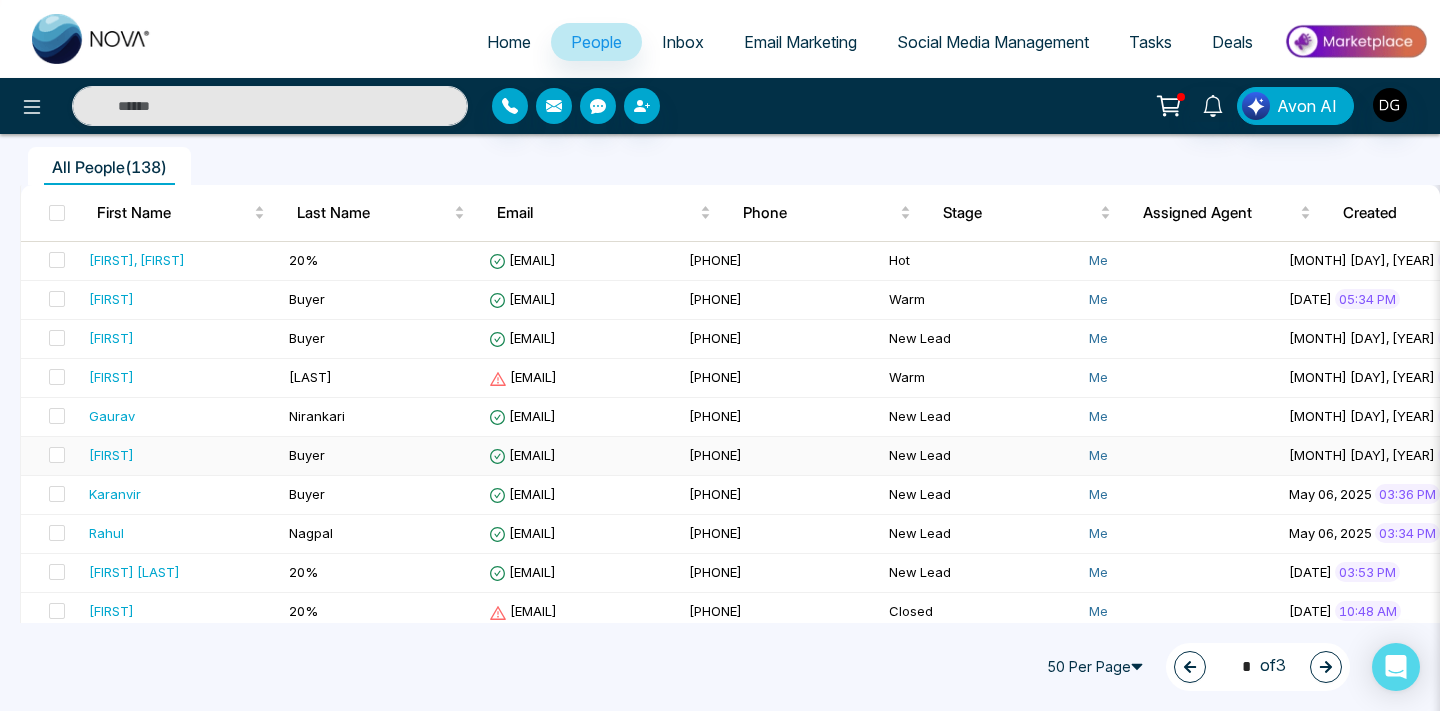 scroll, scrollTop: 148, scrollLeft: 0, axis: vertical 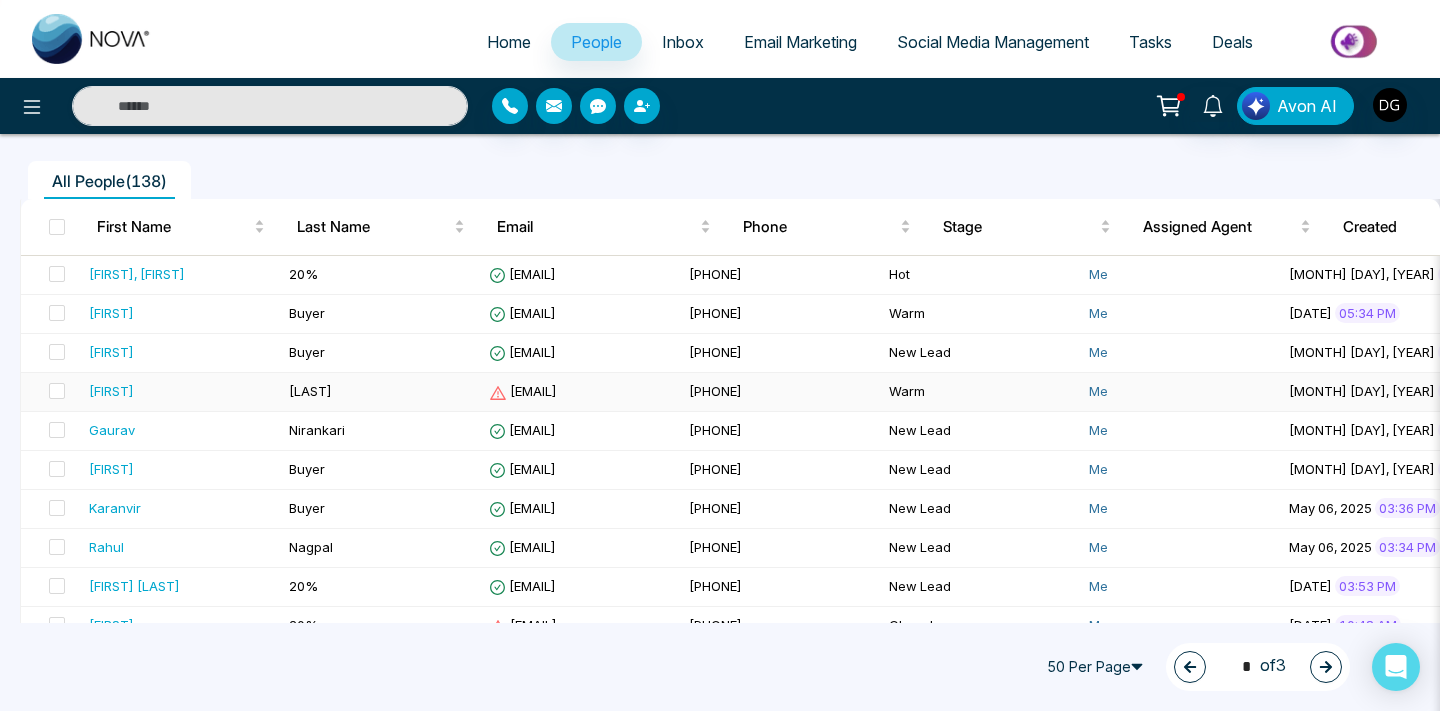 click on "Sukhvinder" at bounding box center (181, 391) 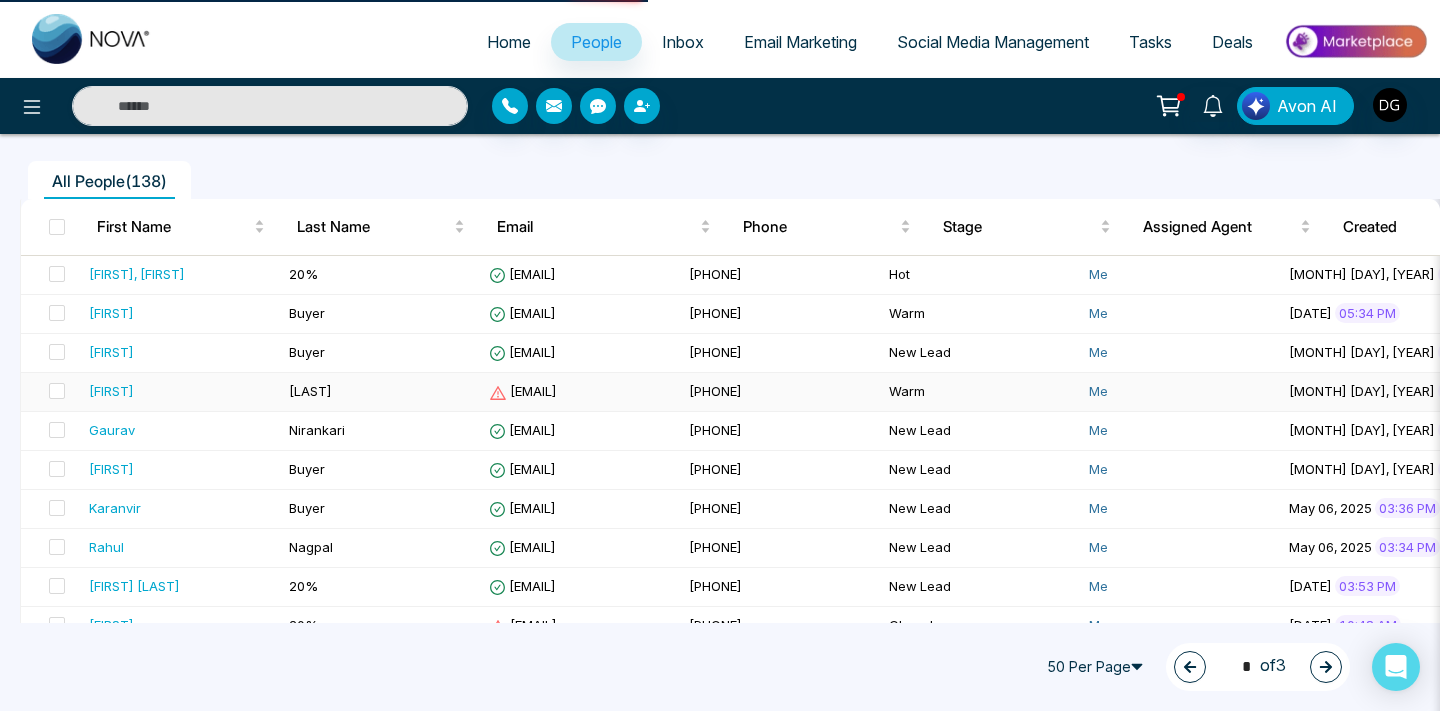 scroll, scrollTop: 0, scrollLeft: 0, axis: both 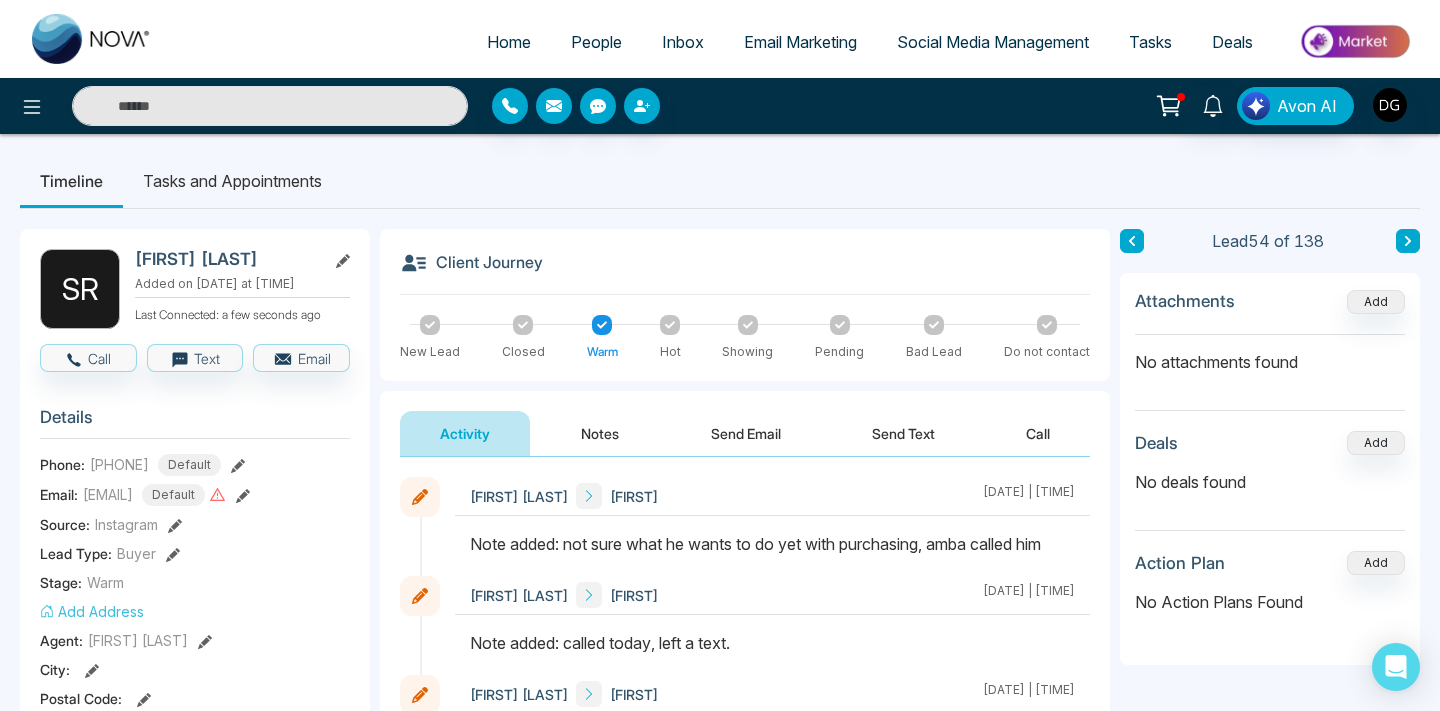 click on "People" at bounding box center (596, 42) 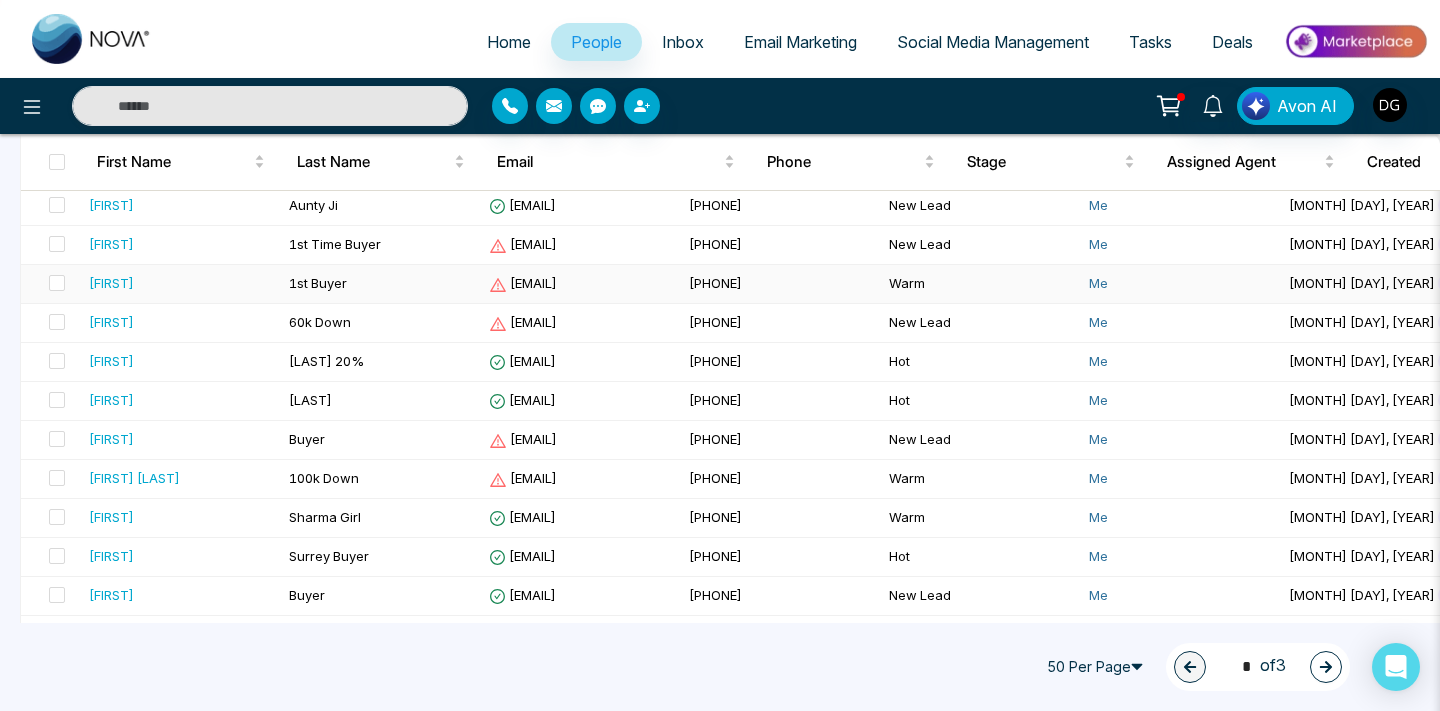 scroll, scrollTop: 613, scrollLeft: 0, axis: vertical 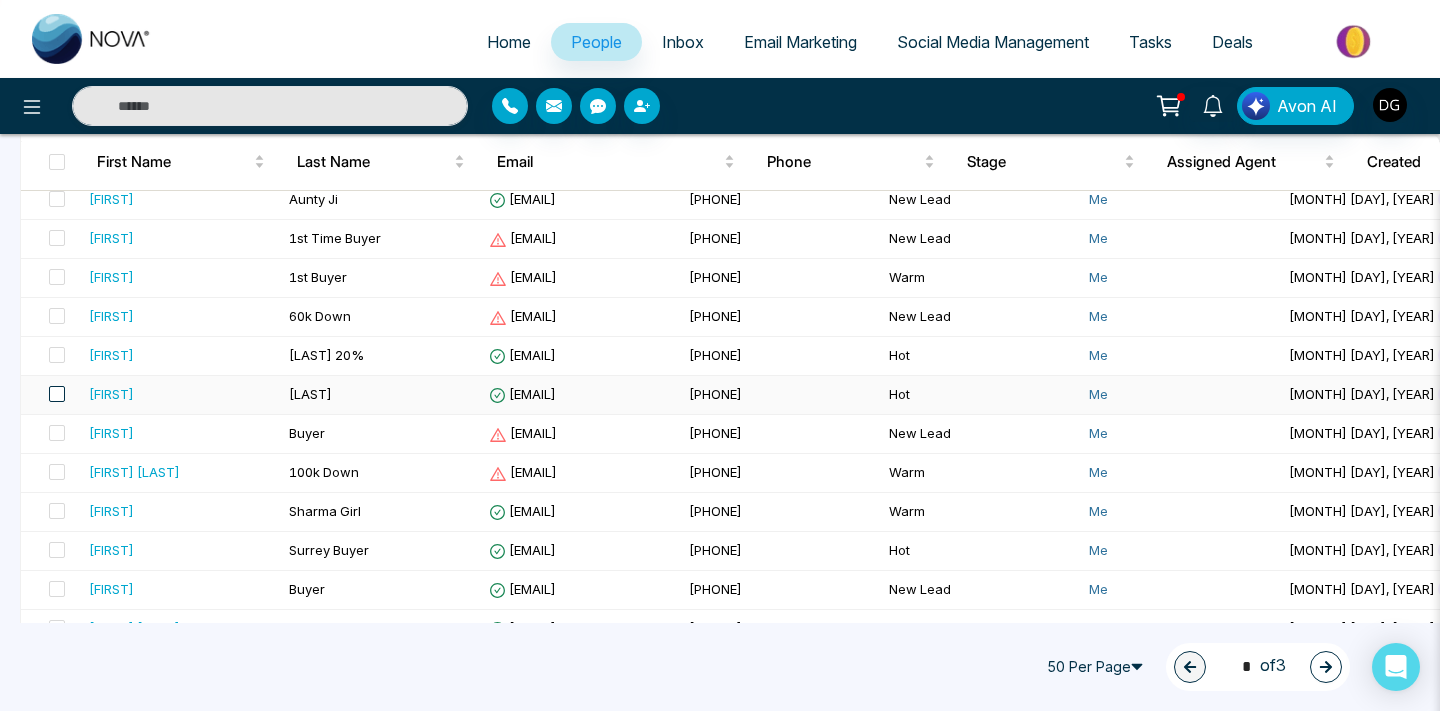 click at bounding box center (57, 394) 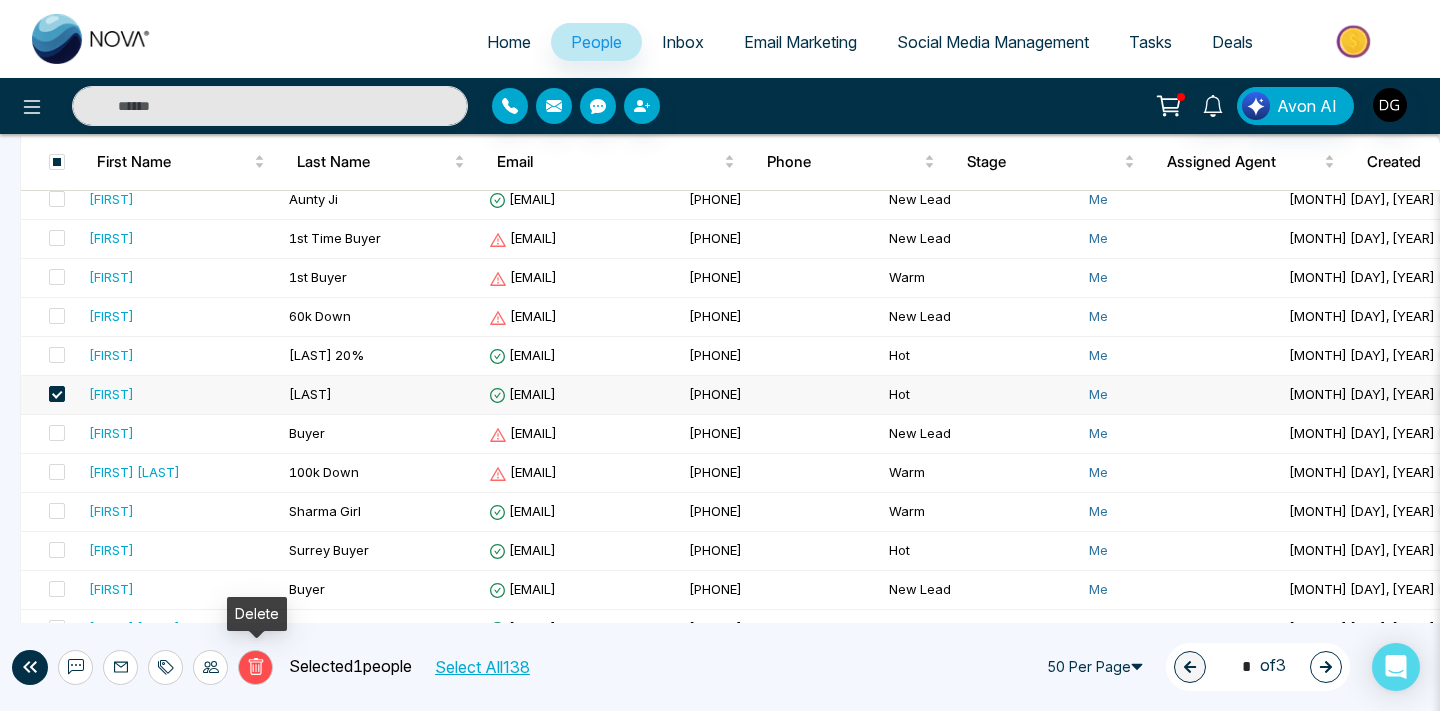 click on "Delete" at bounding box center [255, 667] 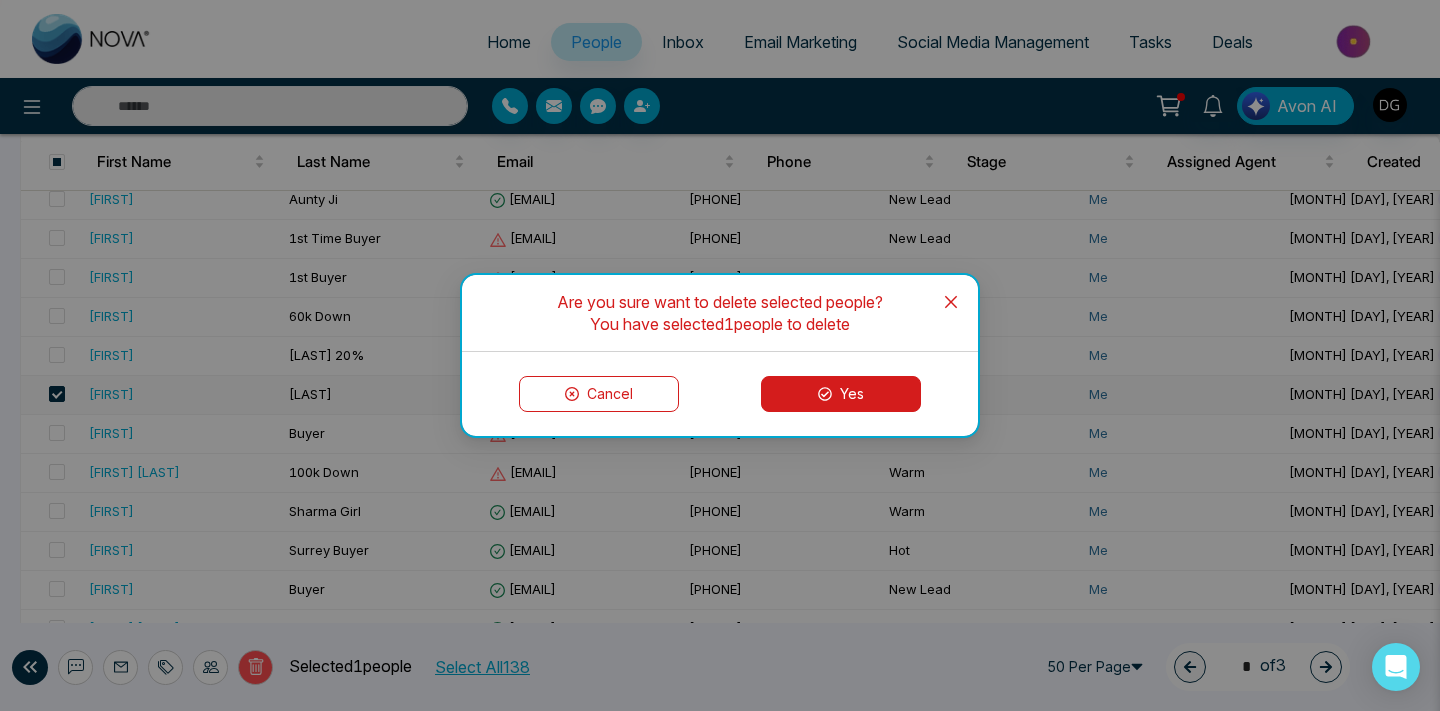 click on "Yes" at bounding box center [841, 394] 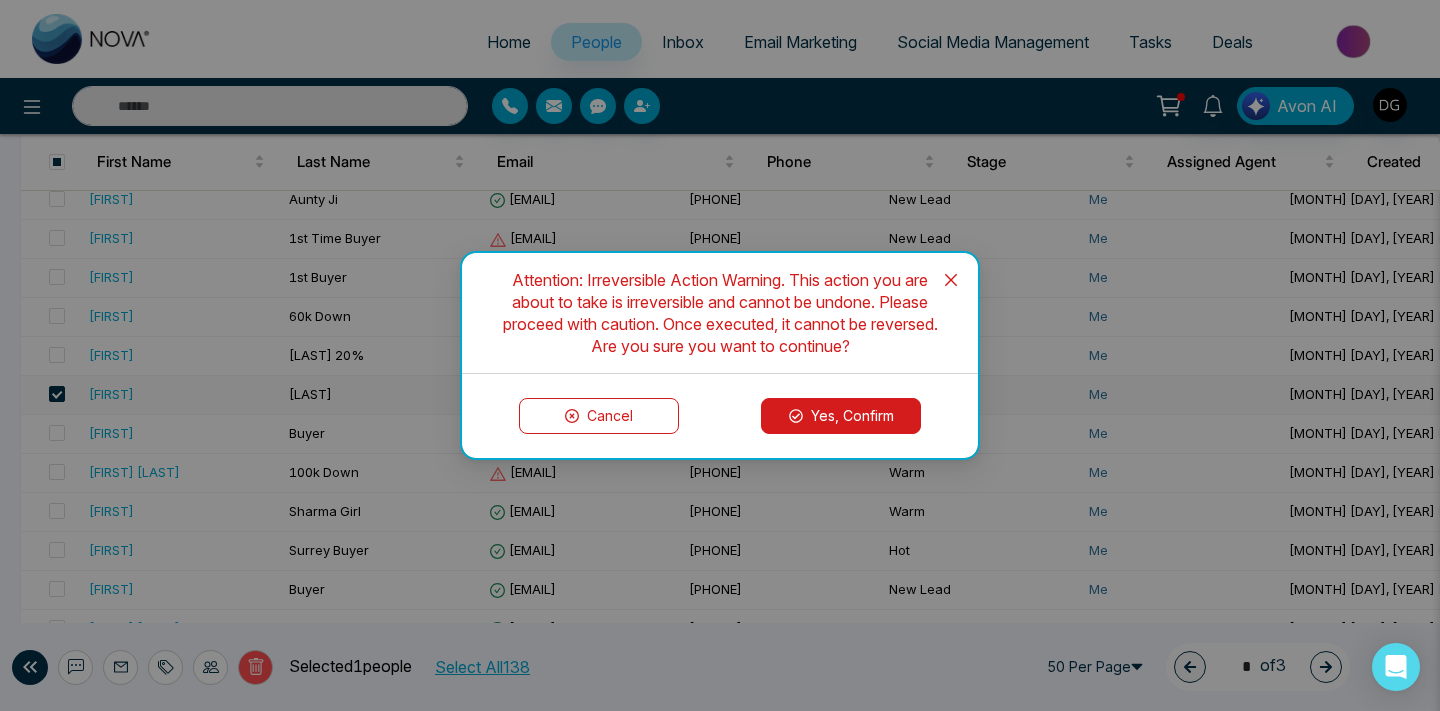 click on "Yes, Confirm" at bounding box center (841, 416) 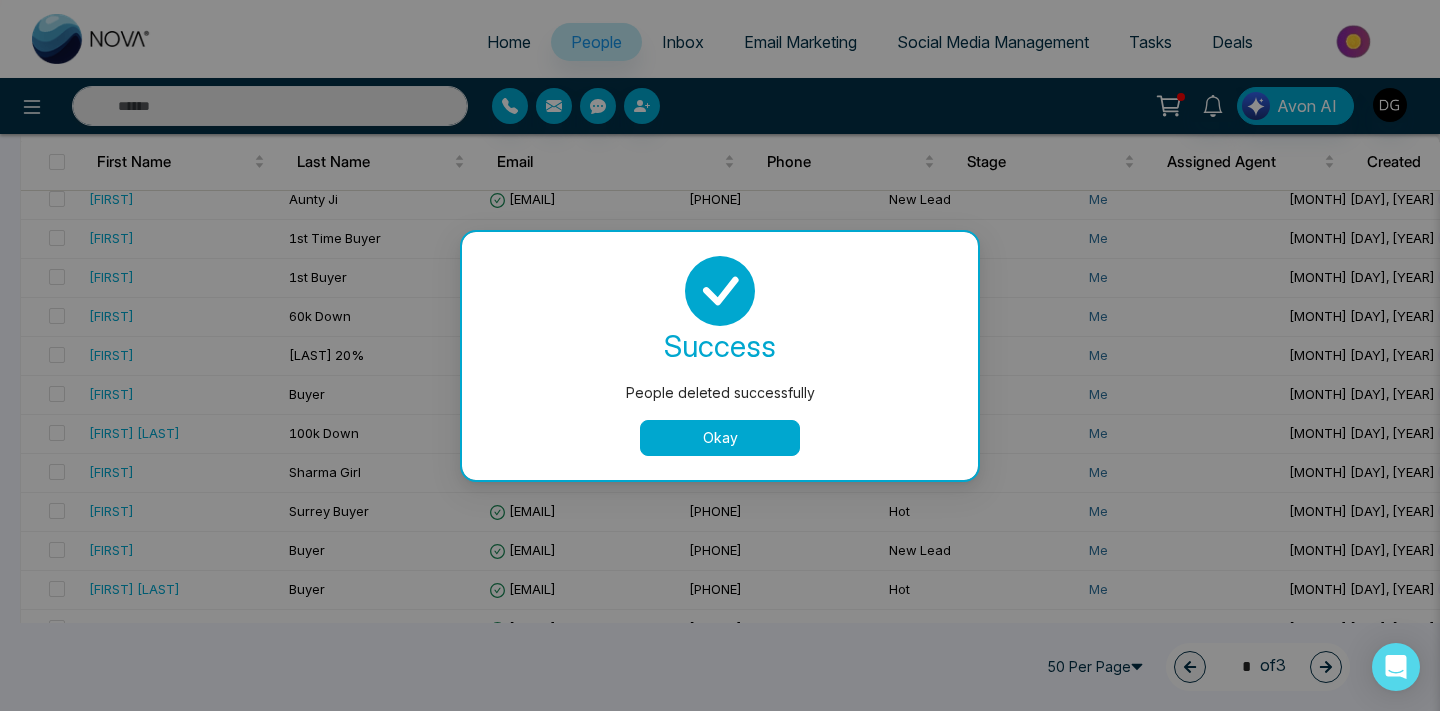 click on "Okay" at bounding box center [720, 438] 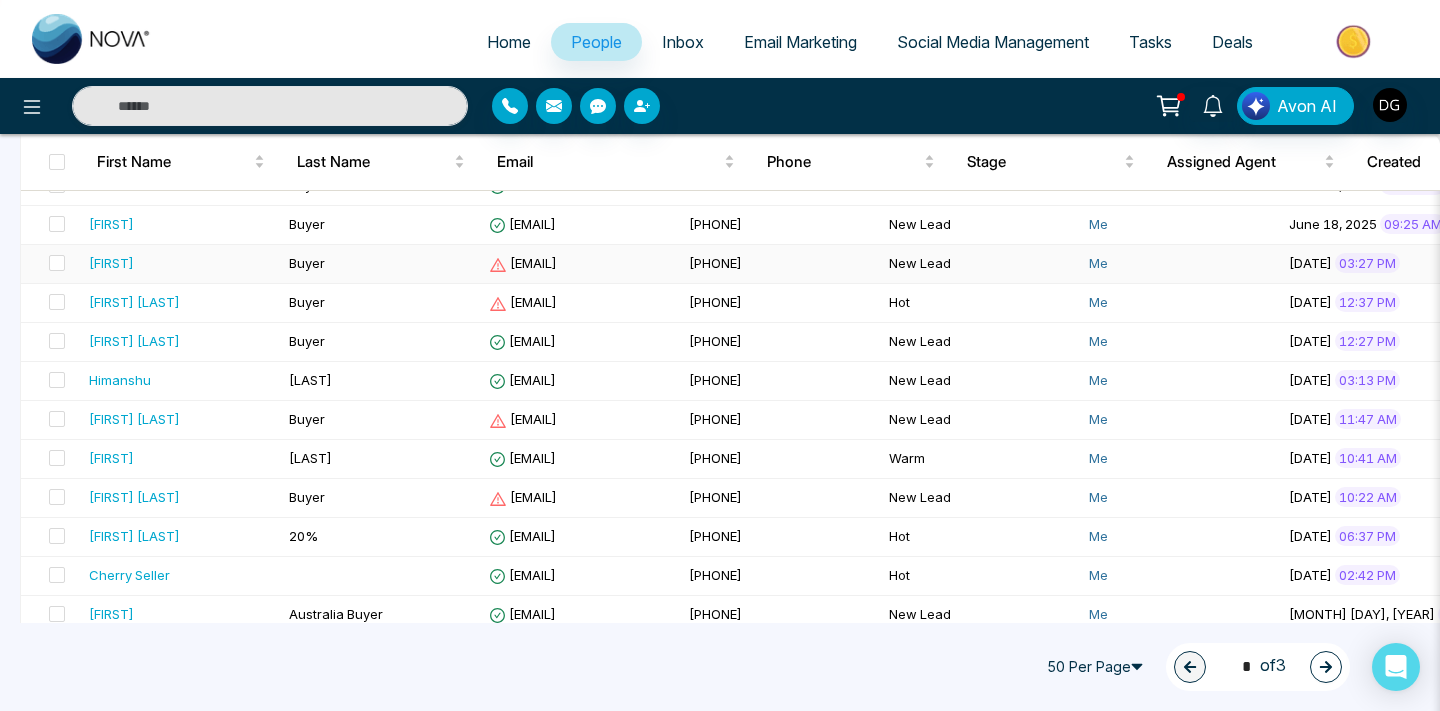 scroll, scrollTop: 1604, scrollLeft: 0, axis: vertical 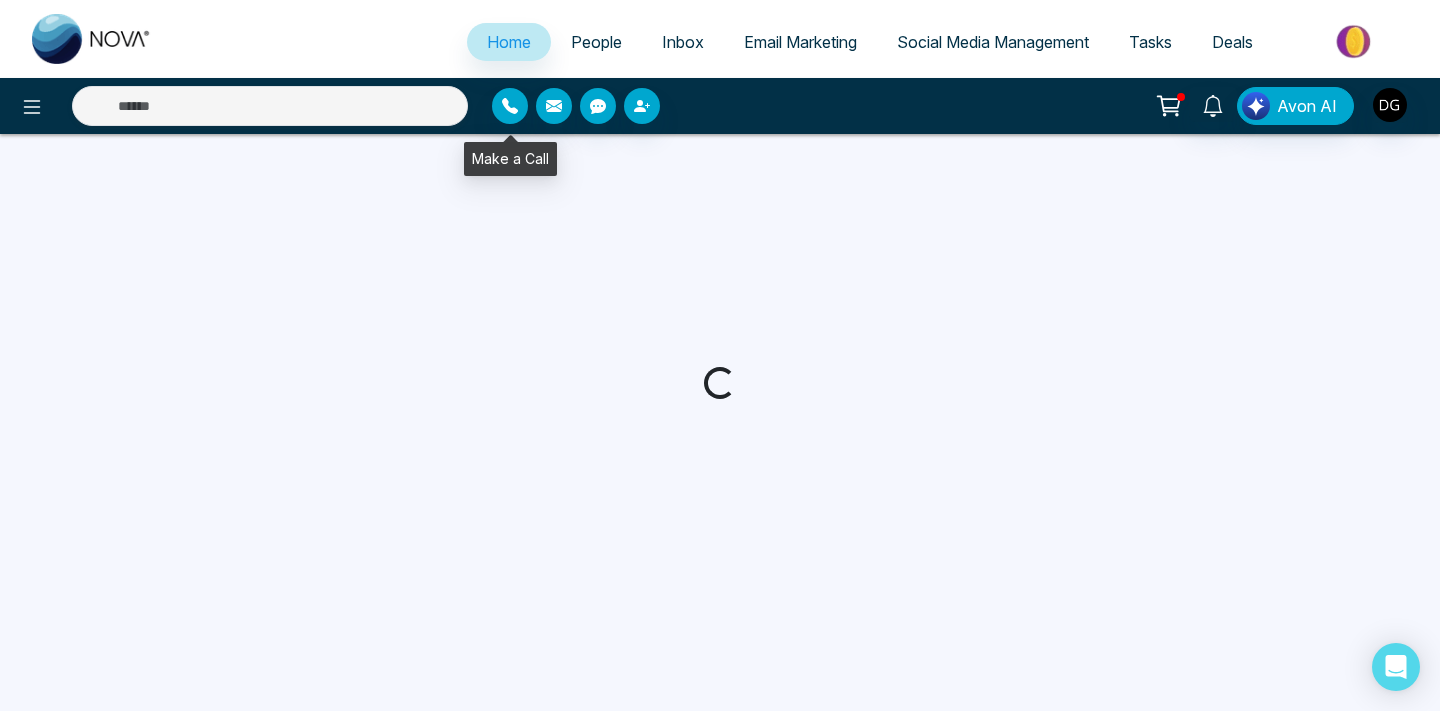 select on "*" 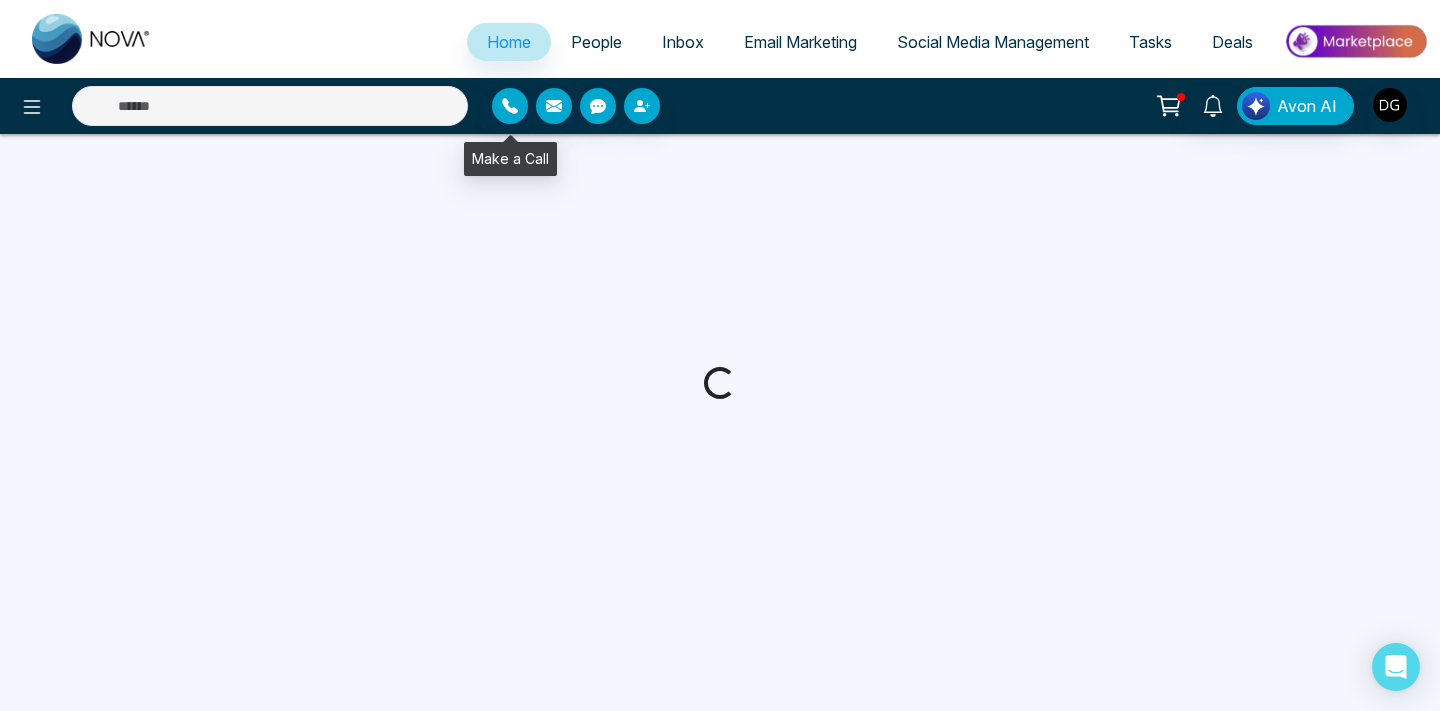 select on "*" 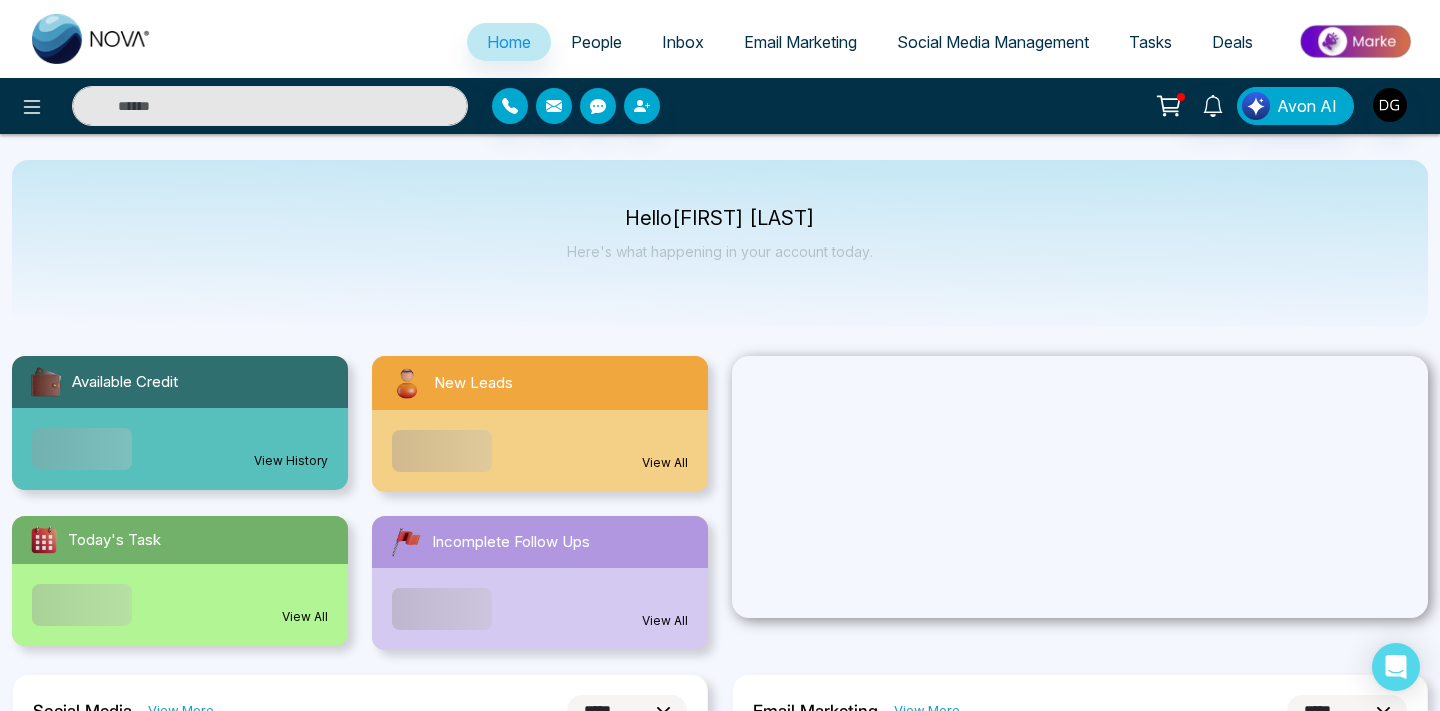 click on "People" at bounding box center [596, 42] 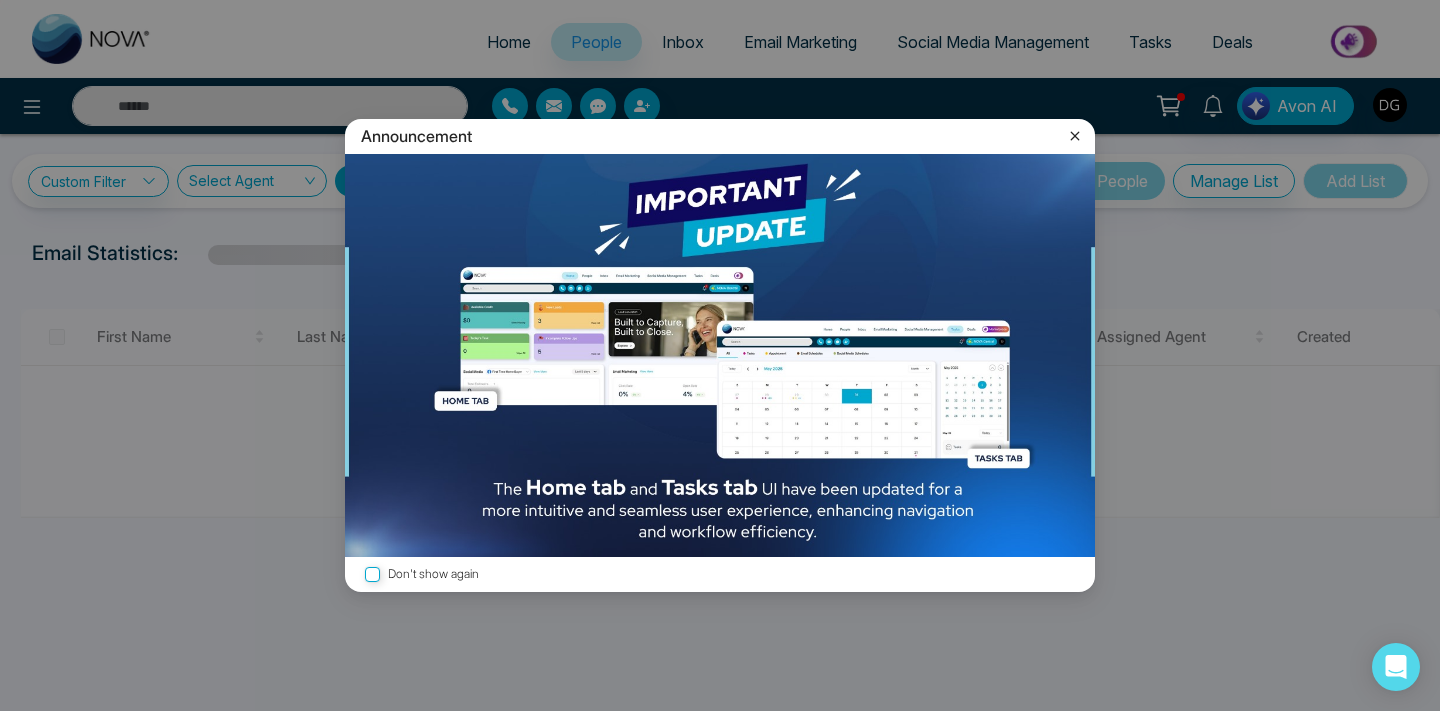 click 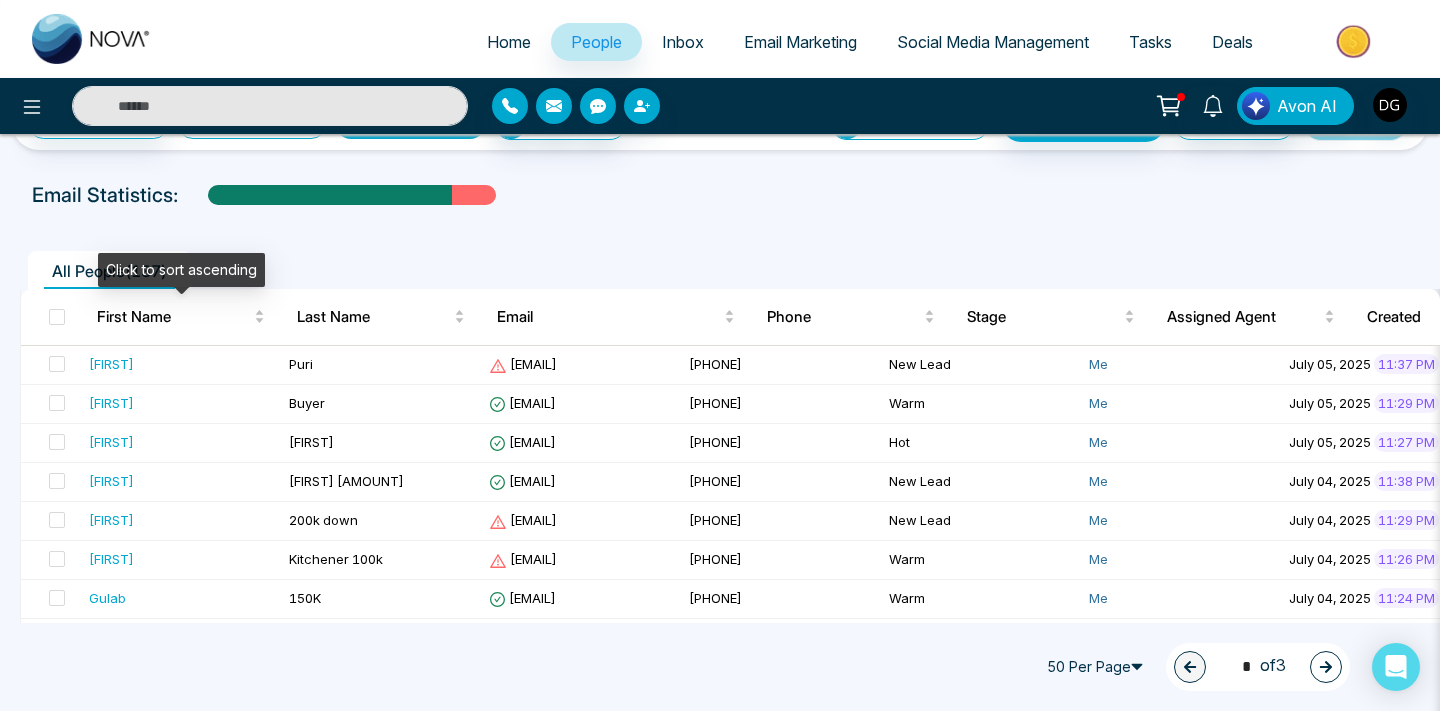 scroll, scrollTop: 107, scrollLeft: 0, axis: vertical 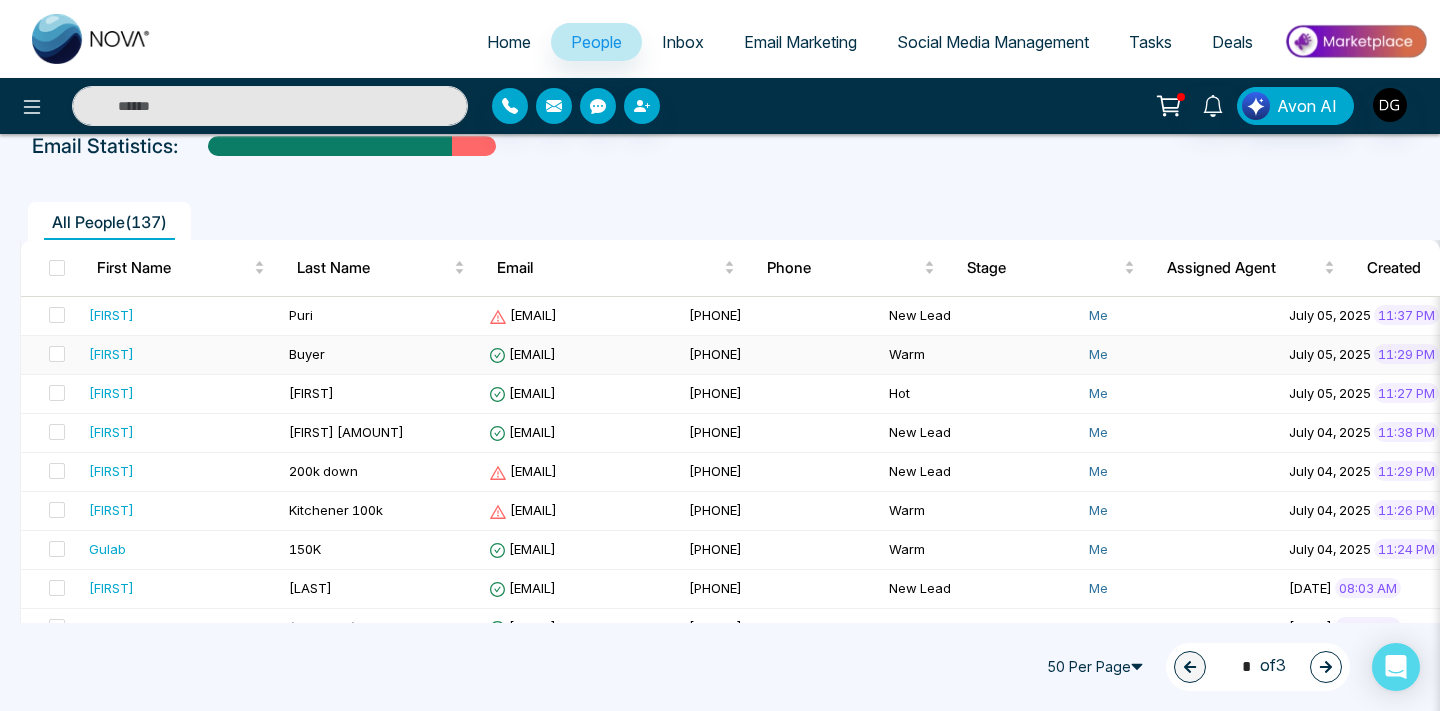 click on "[FIRST]" at bounding box center (181, 354) 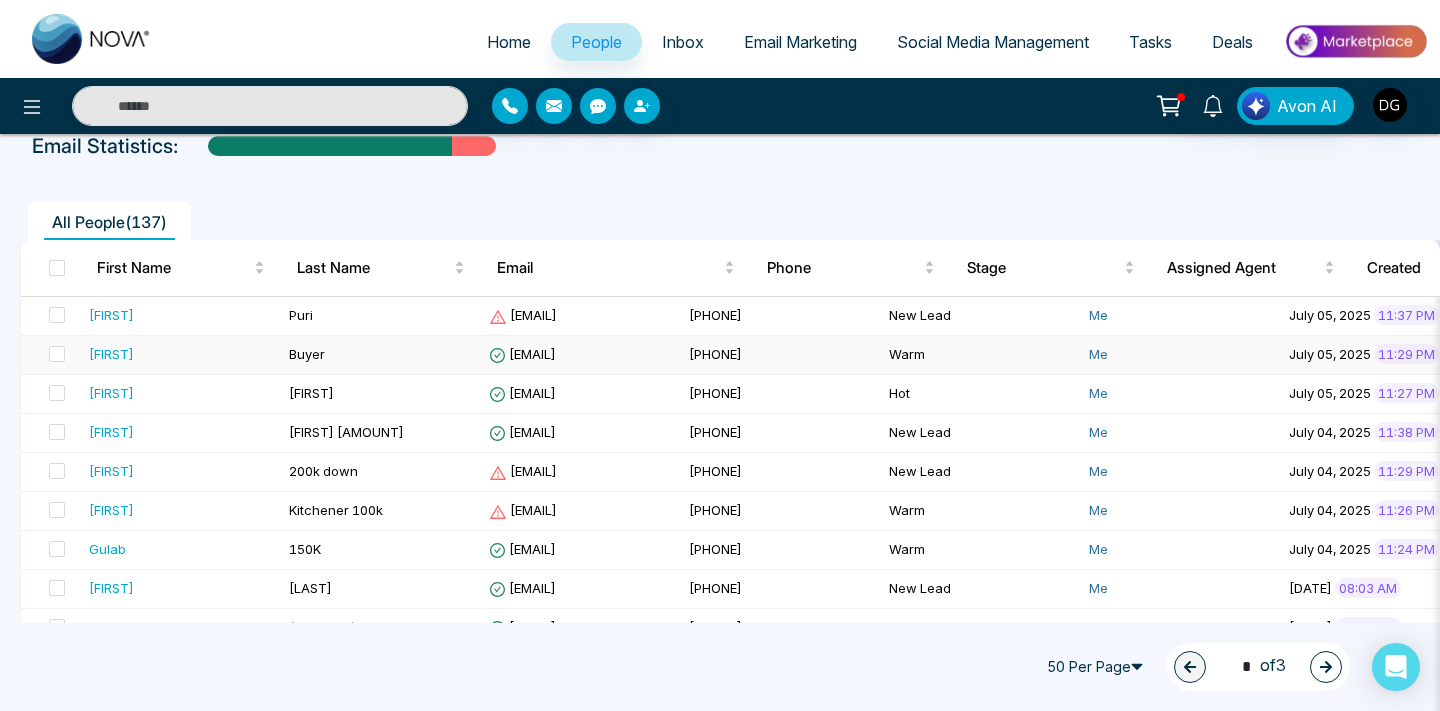 scroll, scrollTop: 0, scrollLeft: 0, axis: both 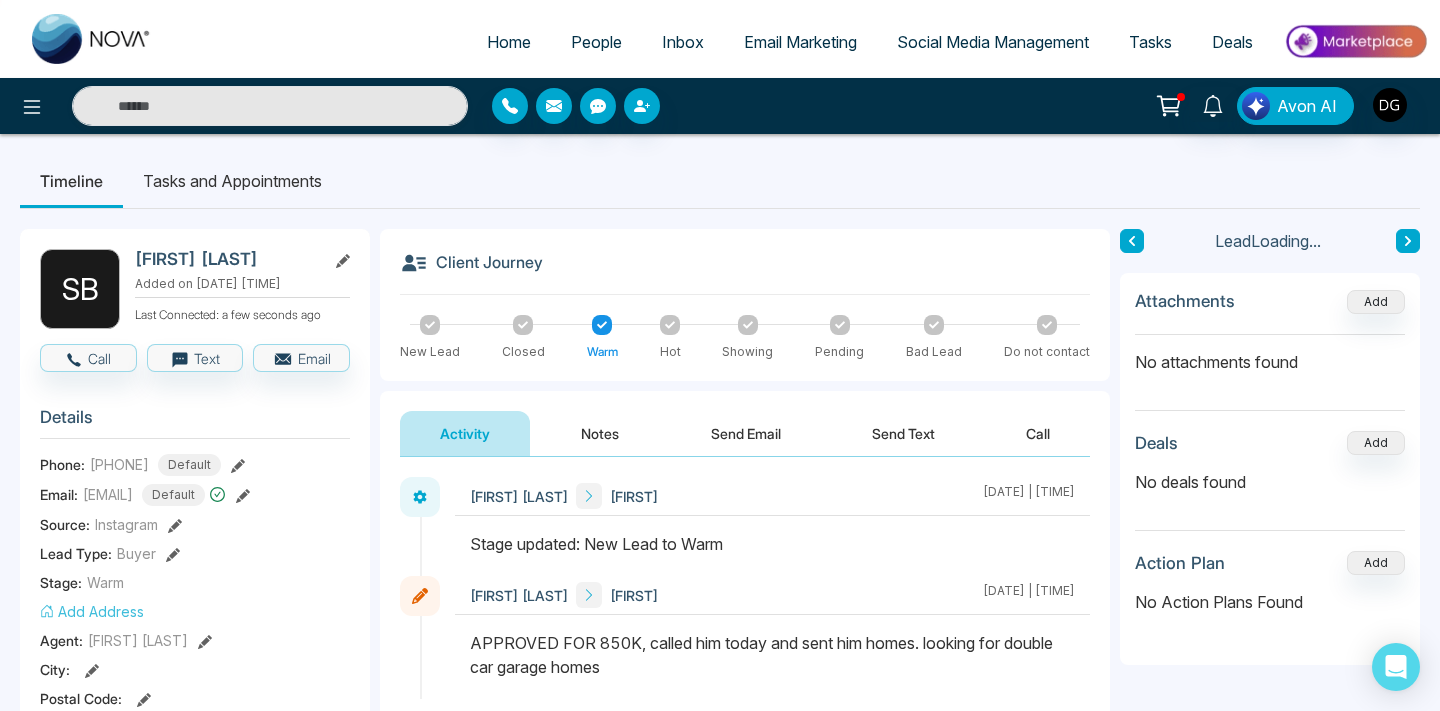 click on "Notes" at bounding box center [600, 433] 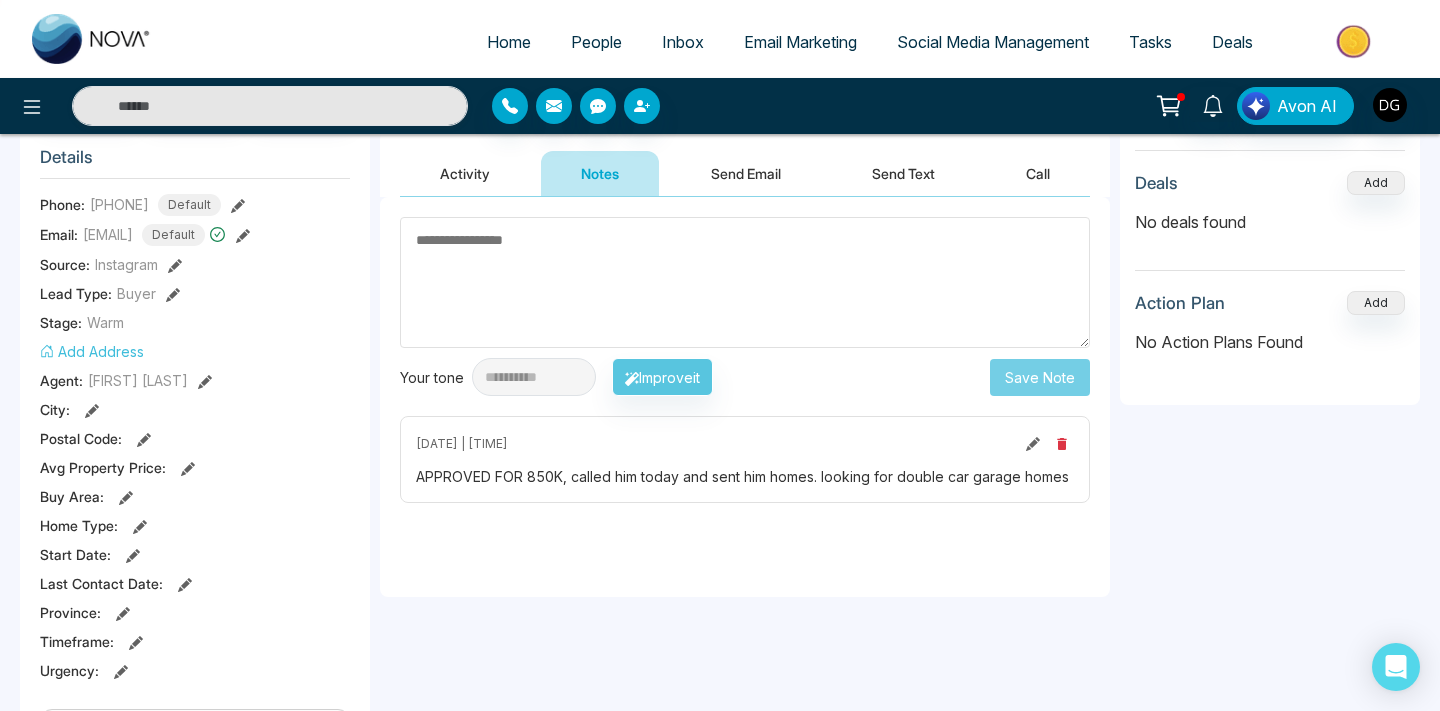 scroll, scrollTop: 265, scrollLeft: 0, axis: vertical 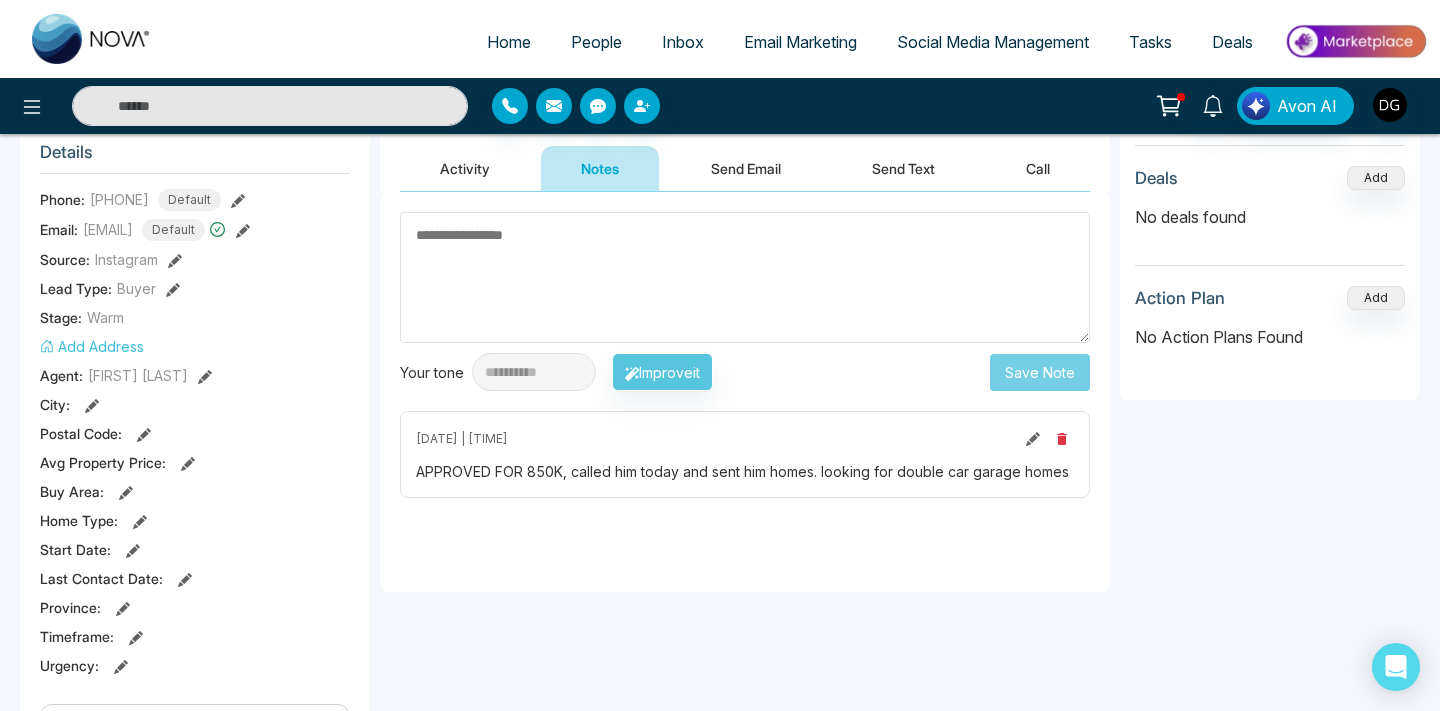 click on "People" at bounding box center [596, 42] 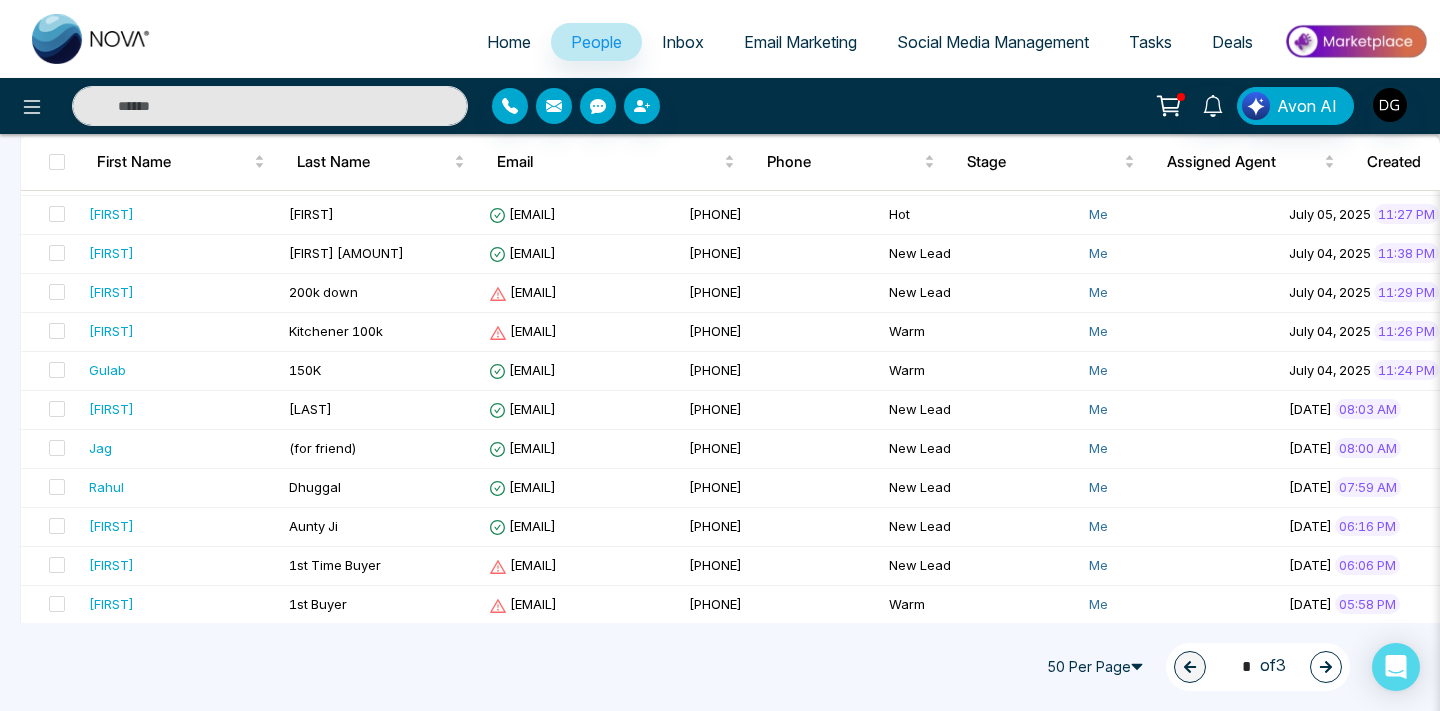 scroll, scrollTop: 293, scrollLeft: 0, axis: vertical 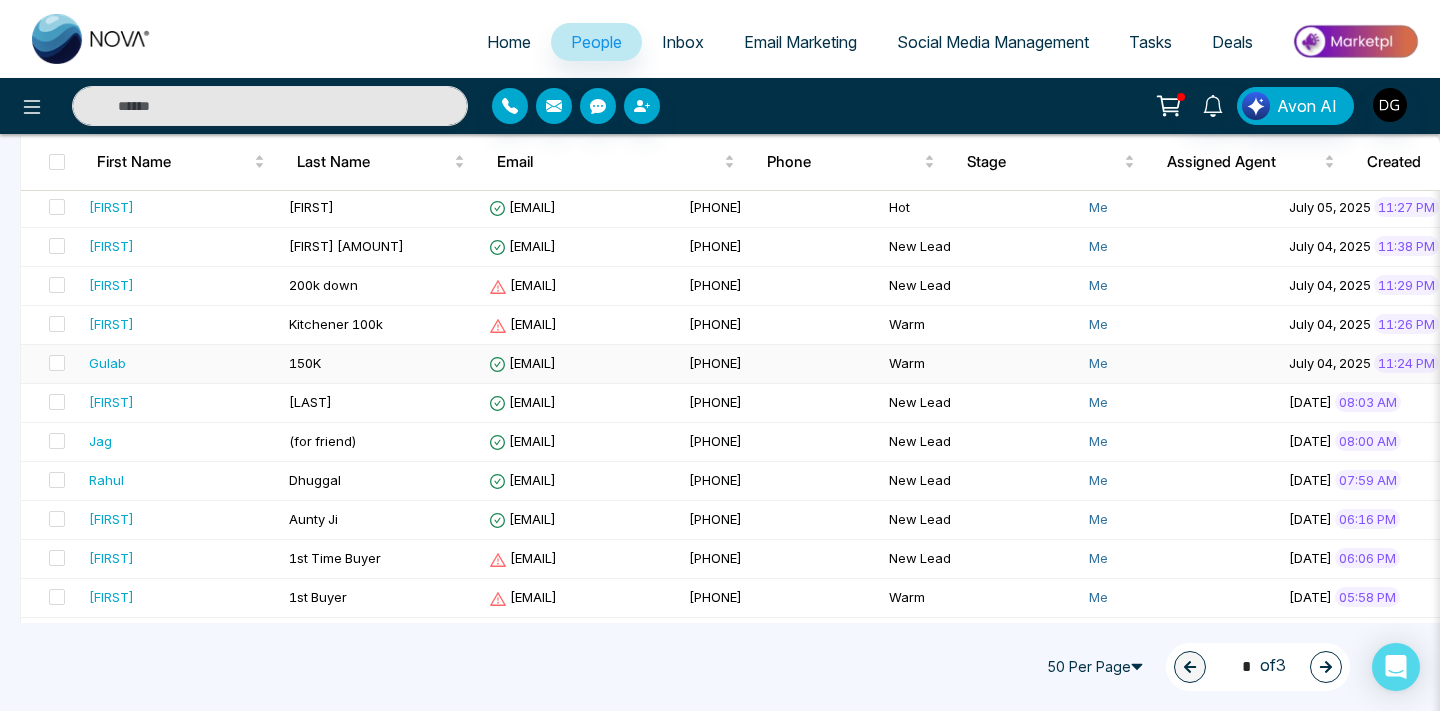 click on "150K" at bounding box center (381, 364) 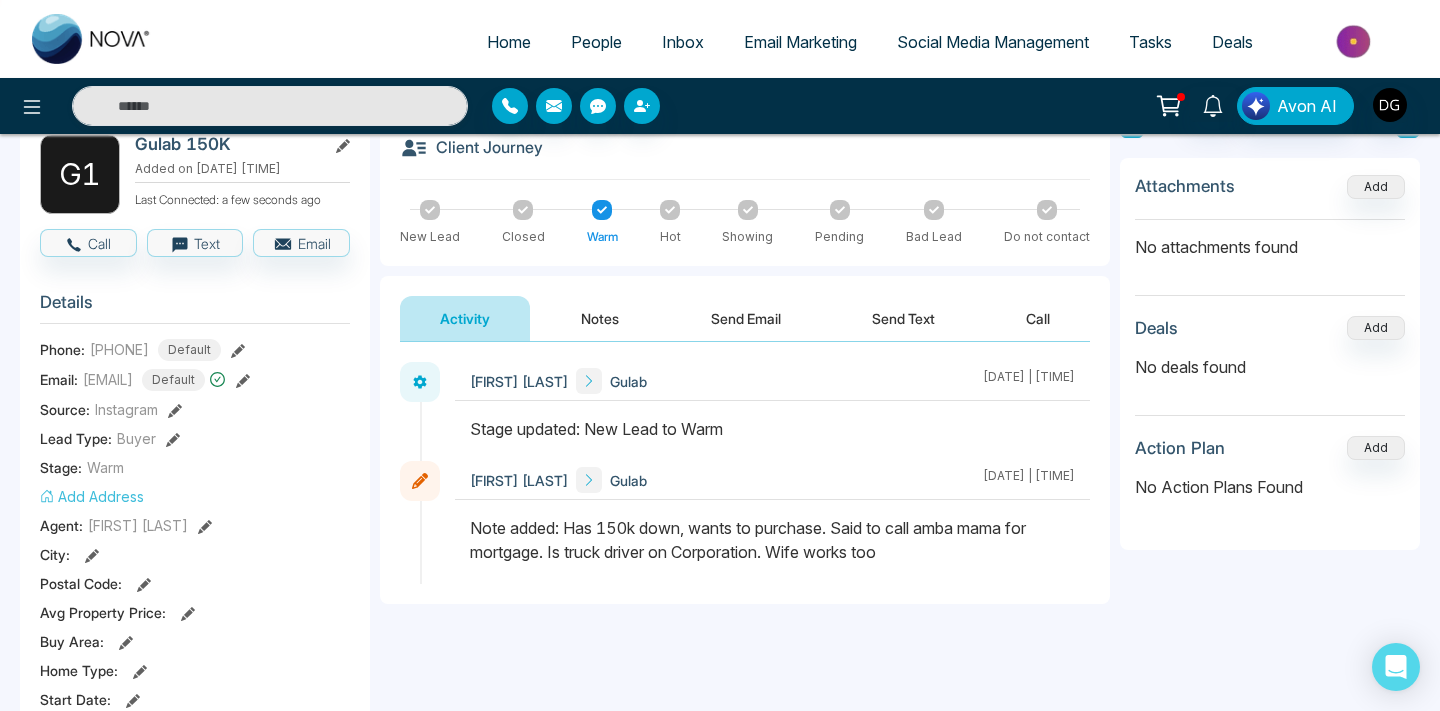 scroll, scrollTop: 116, scrollLeft: 0, axis: vertical 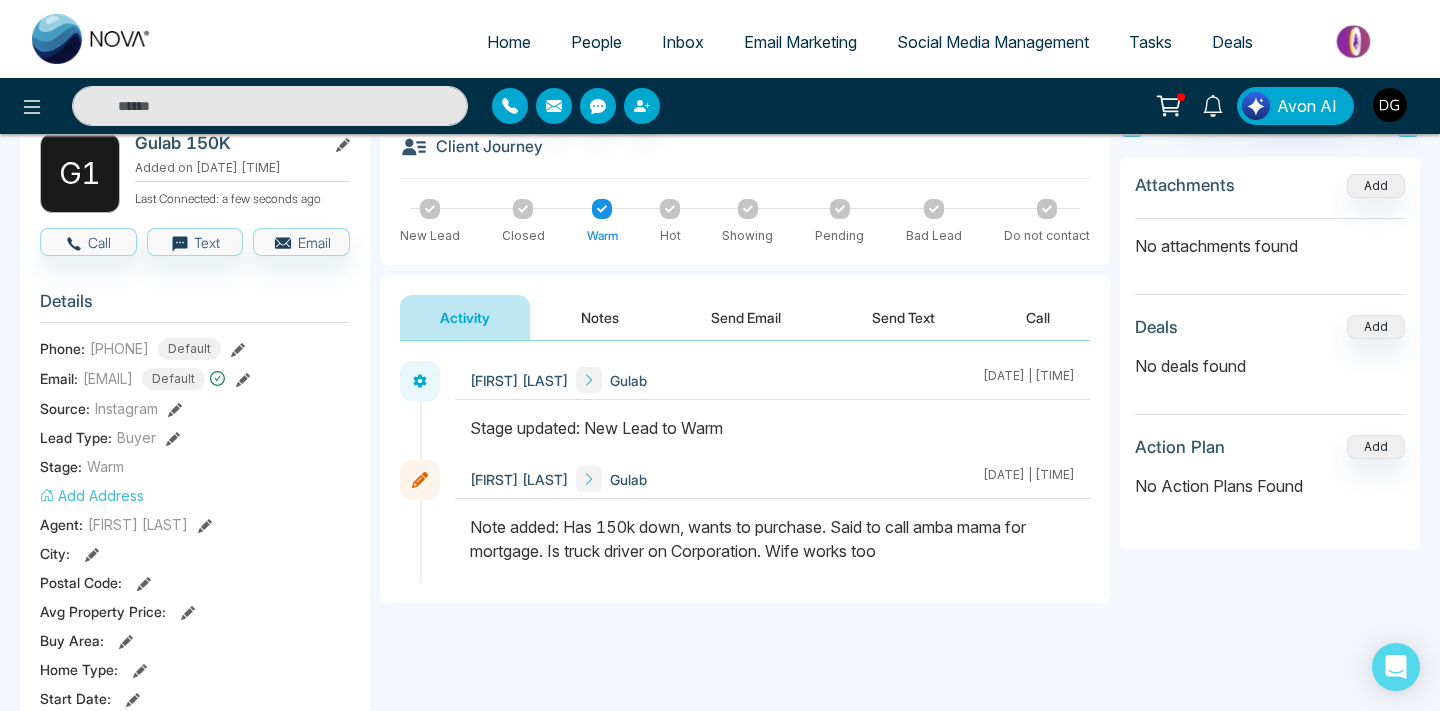 click on "People" at bounding box center [596, 42] 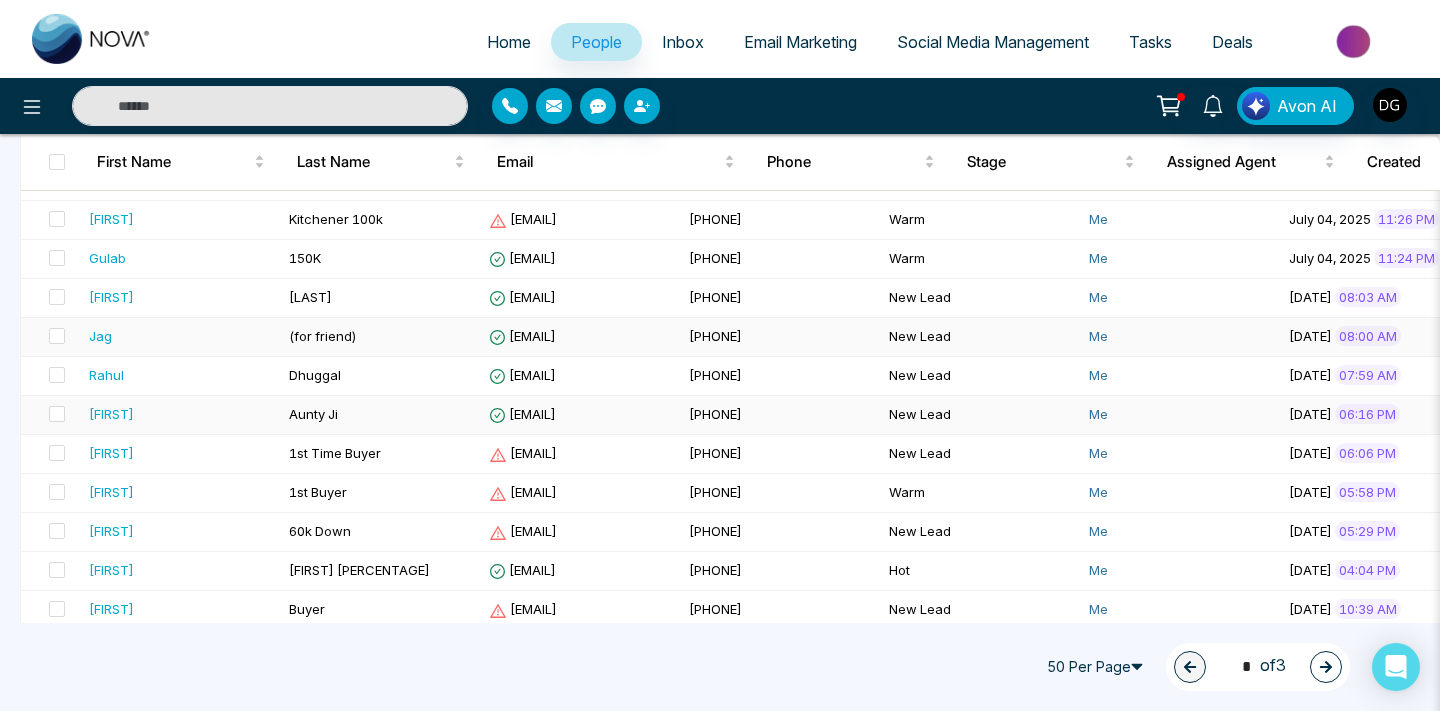 scroll, scrollTop: 401, scrollLeft: 0, axis: vertical 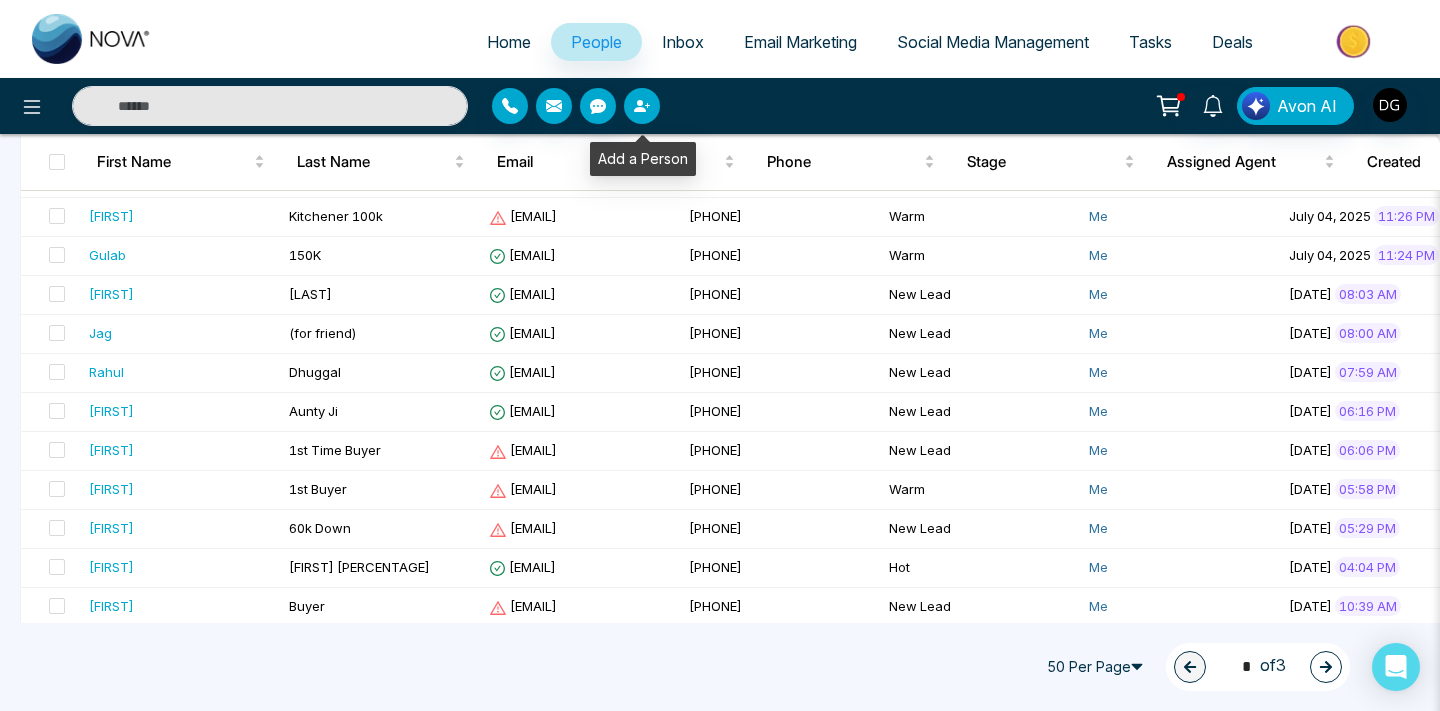 click at bounding box center (642, 106) 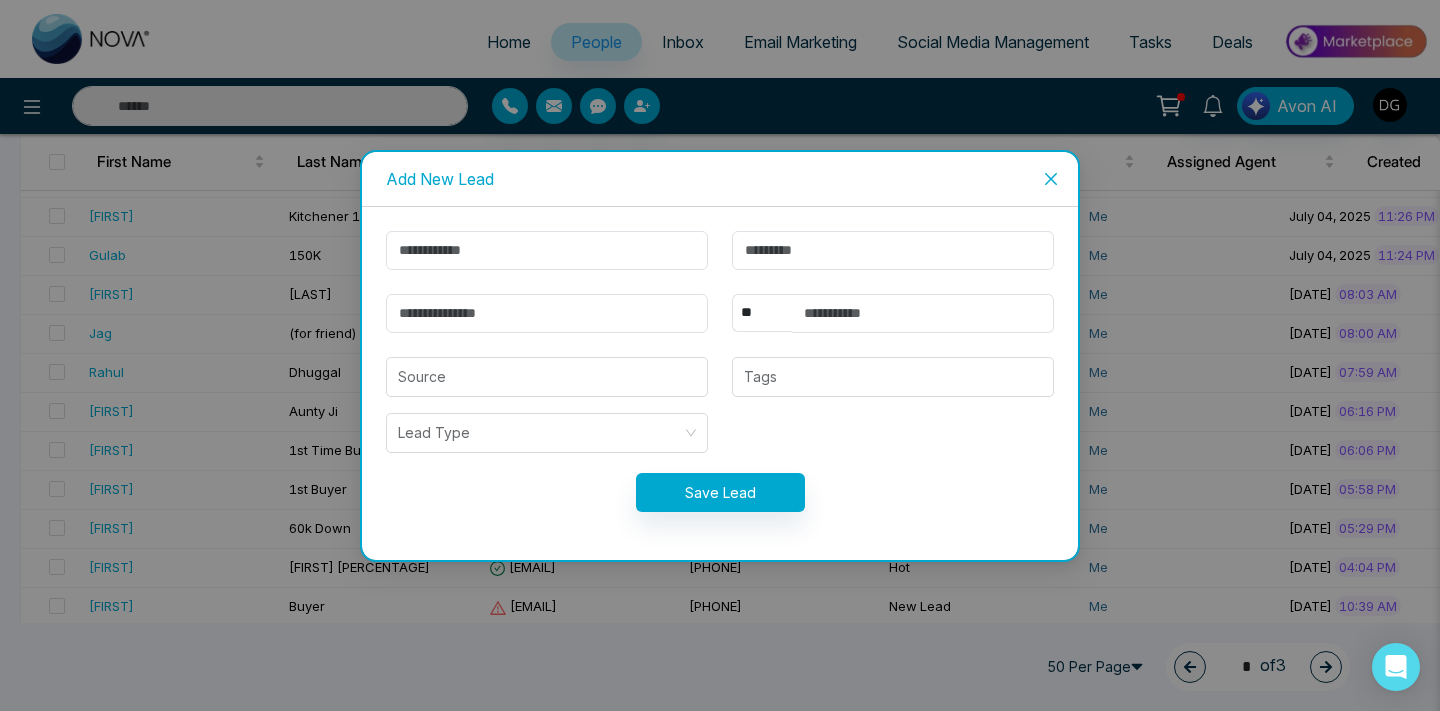 click on "** **** *** *** *** **** *** Source   Tags Lead Type Save Lead" at bounding box center [720, 383] 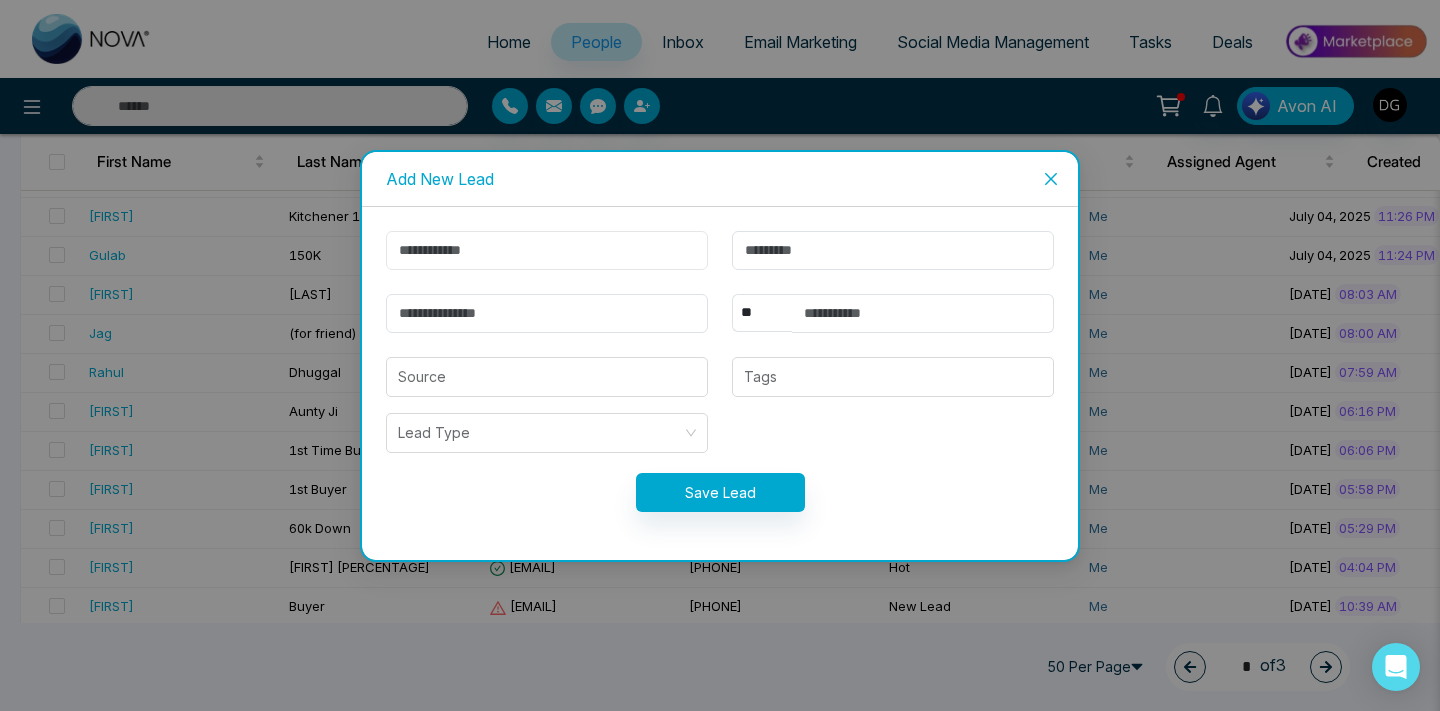 click at bounding box center [547, 250] 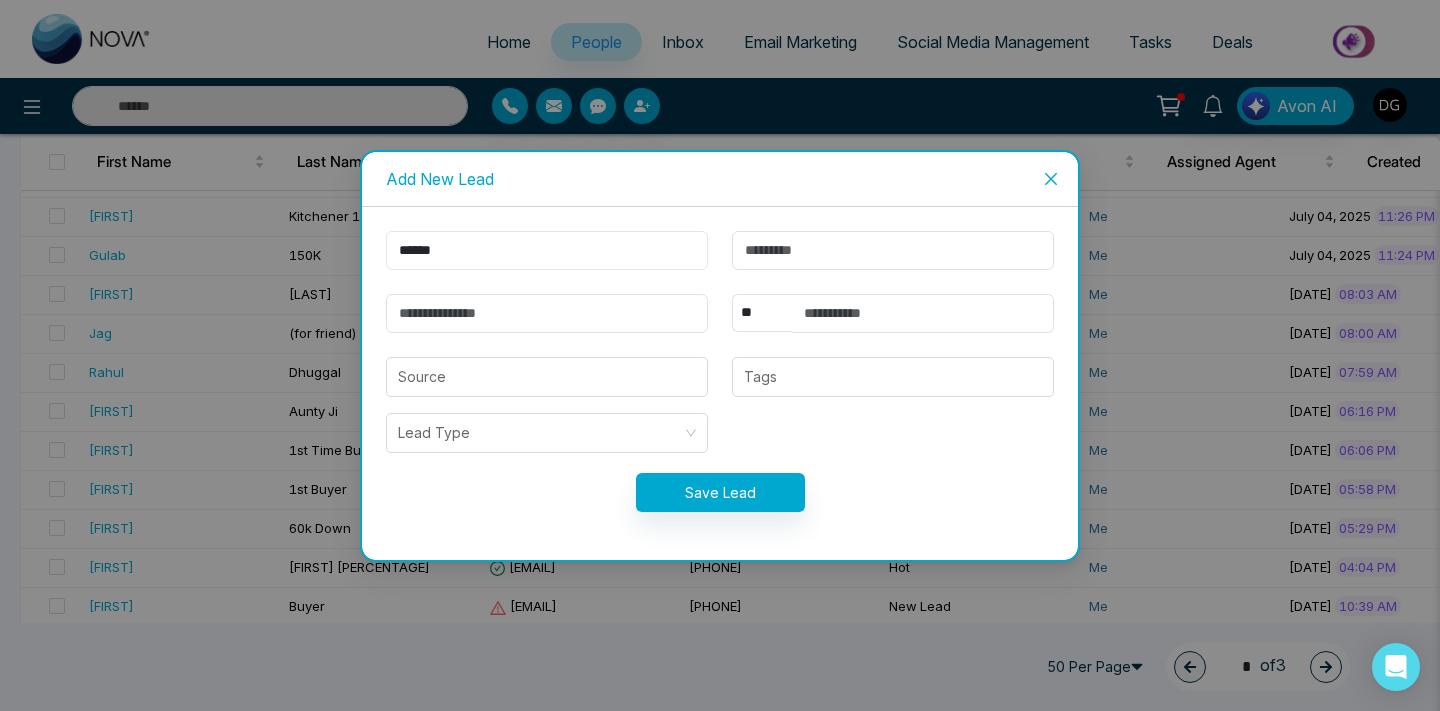 type on "******" 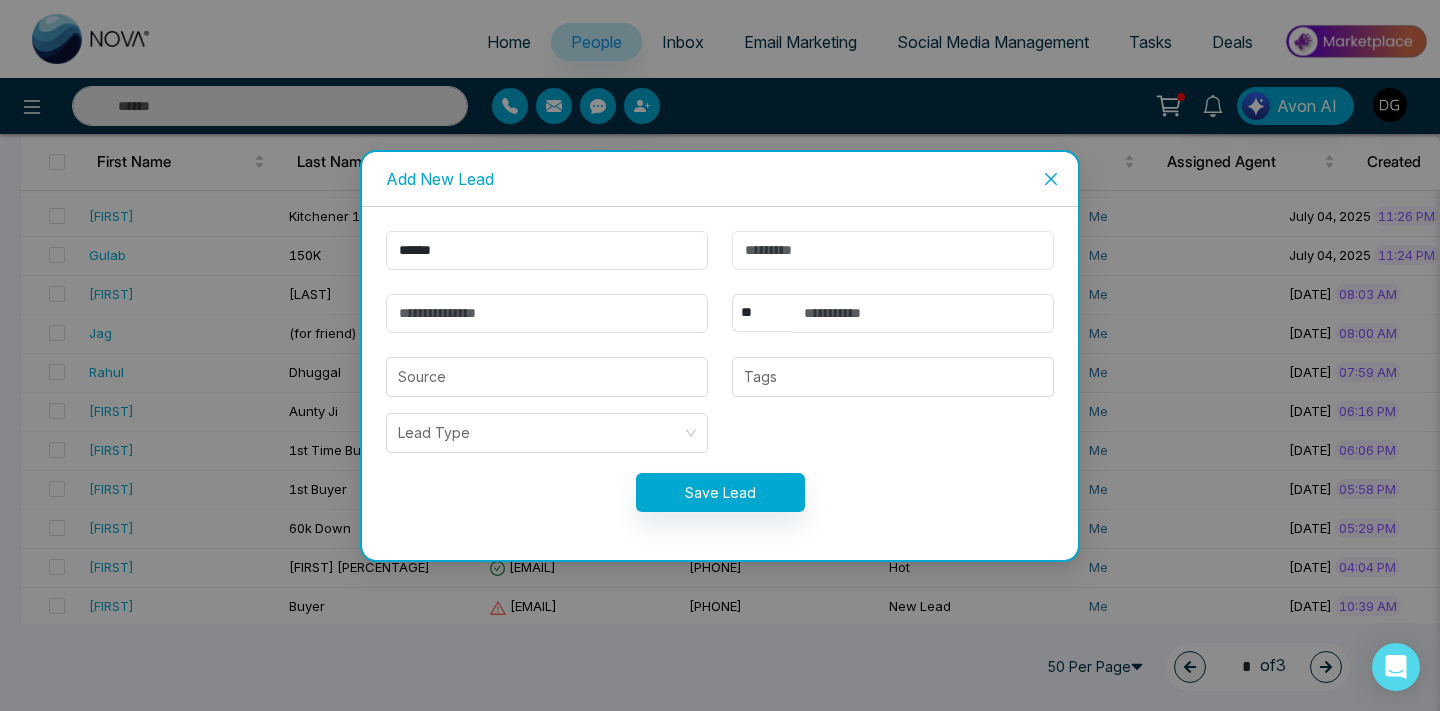 click at bounding box center (893, 250) 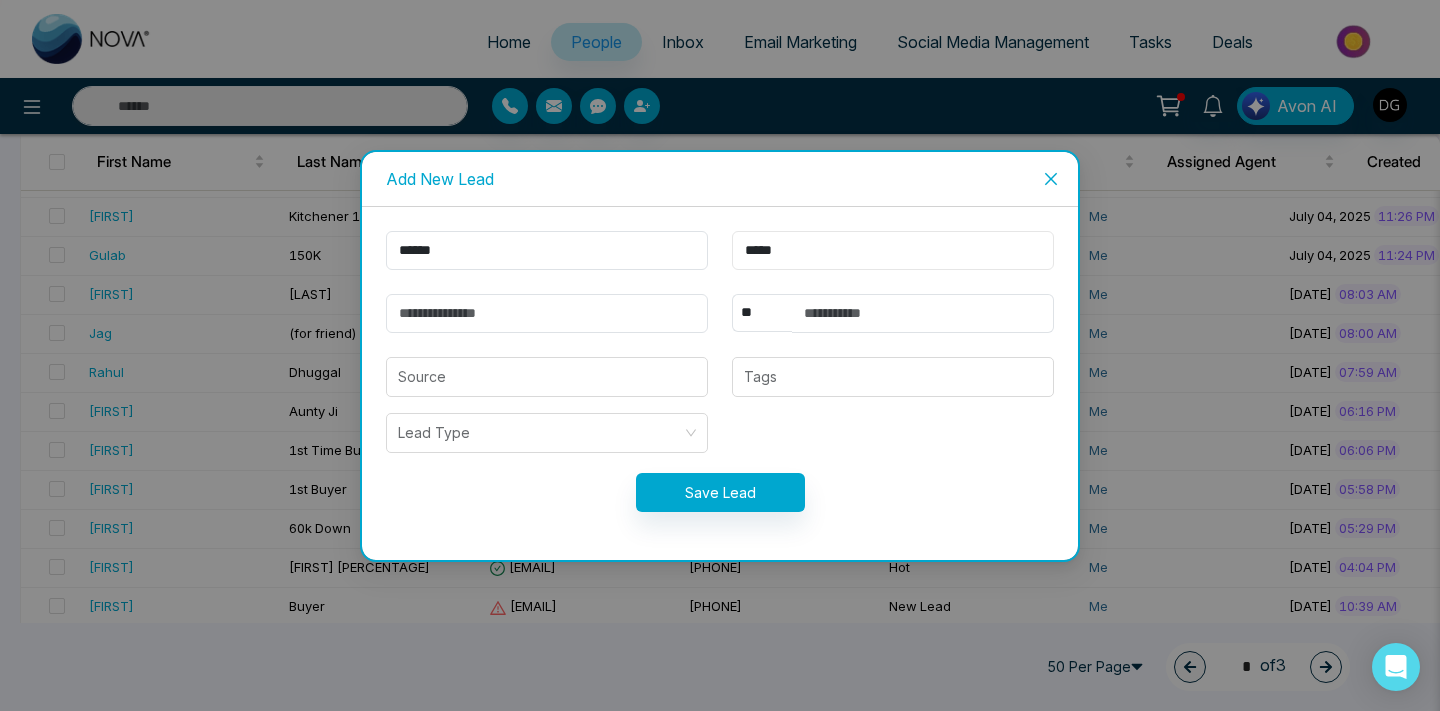 type on "*****" 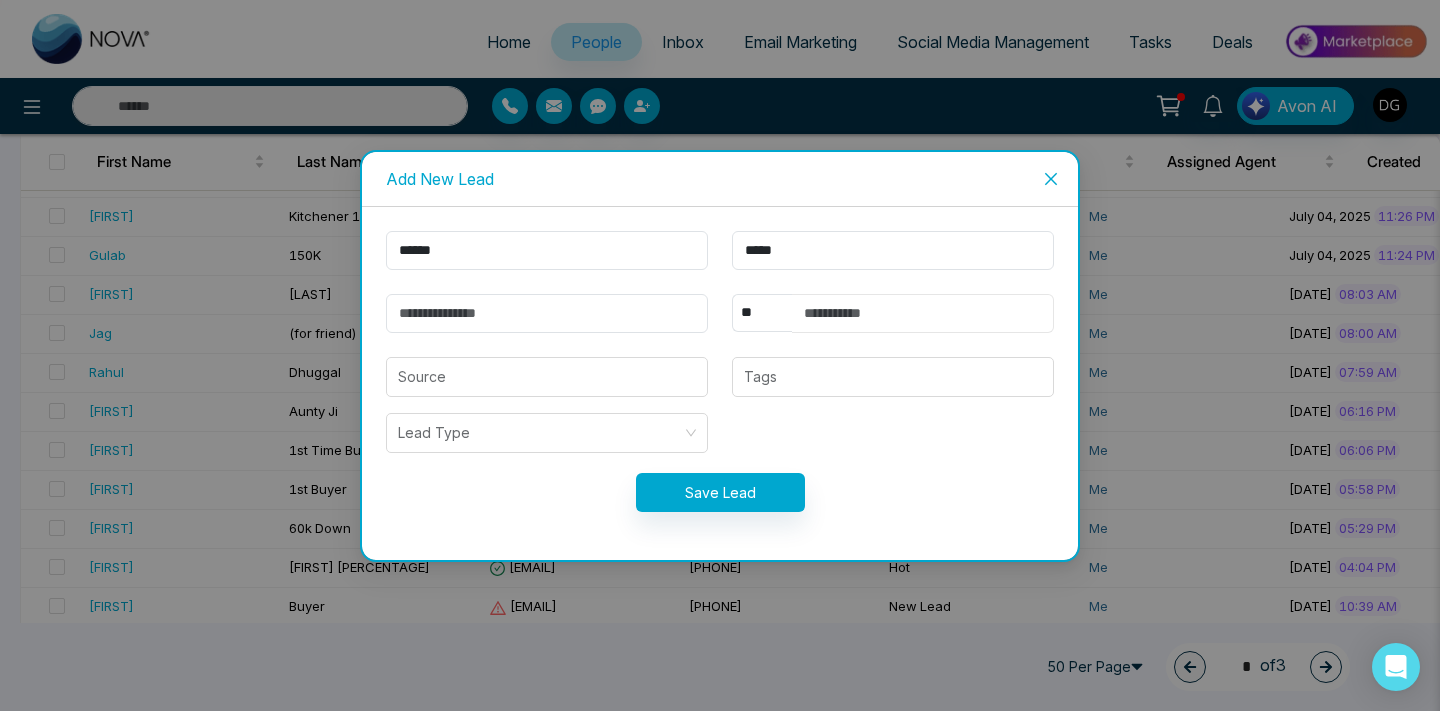 click at bounding box center (923, 313) 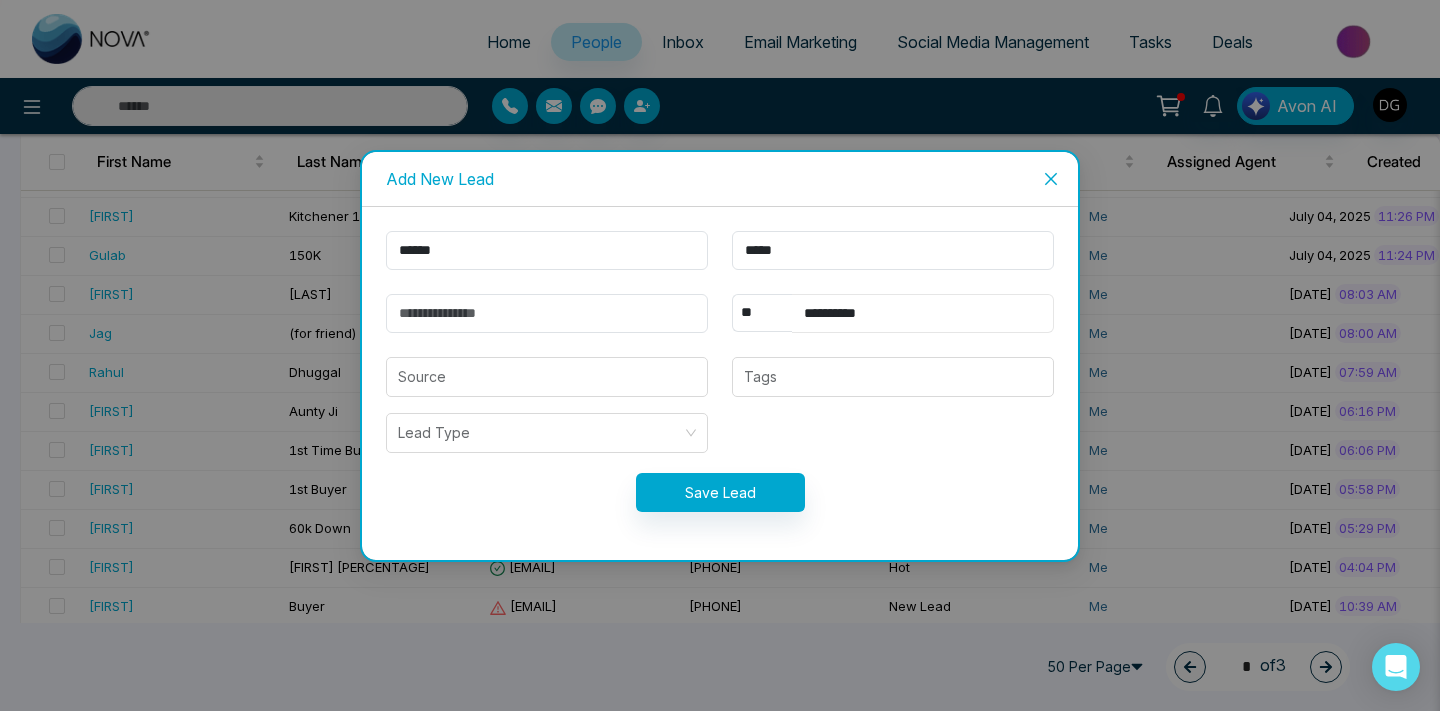 type on "**********" 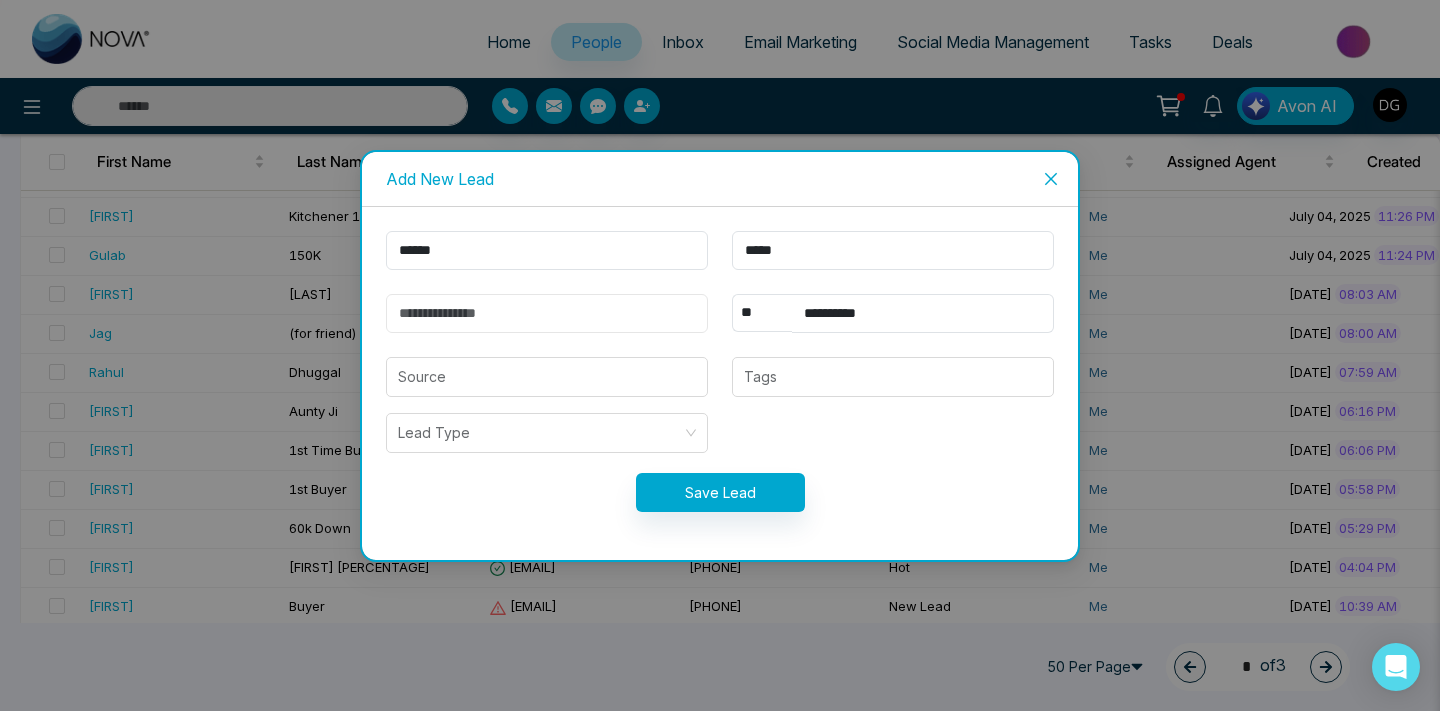 click at bounding box center [547, 313] 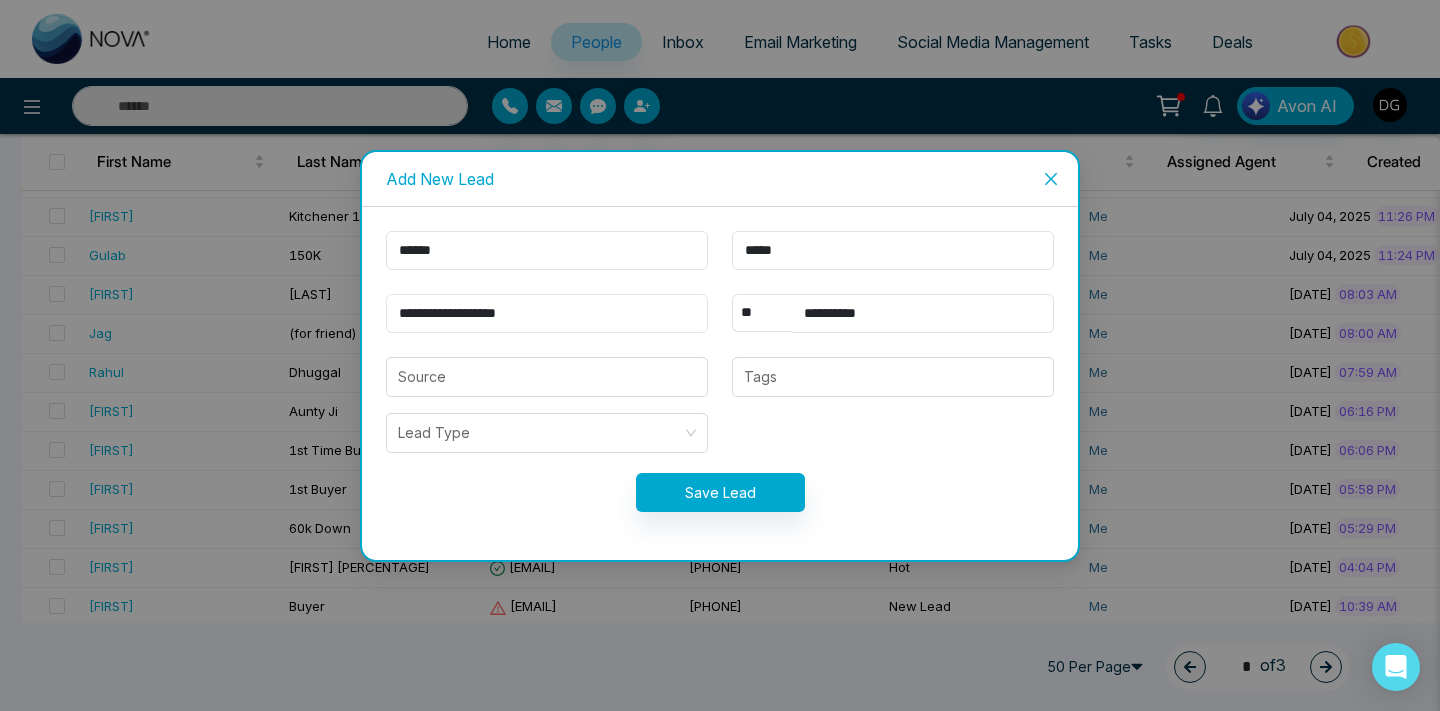 type on "**********" 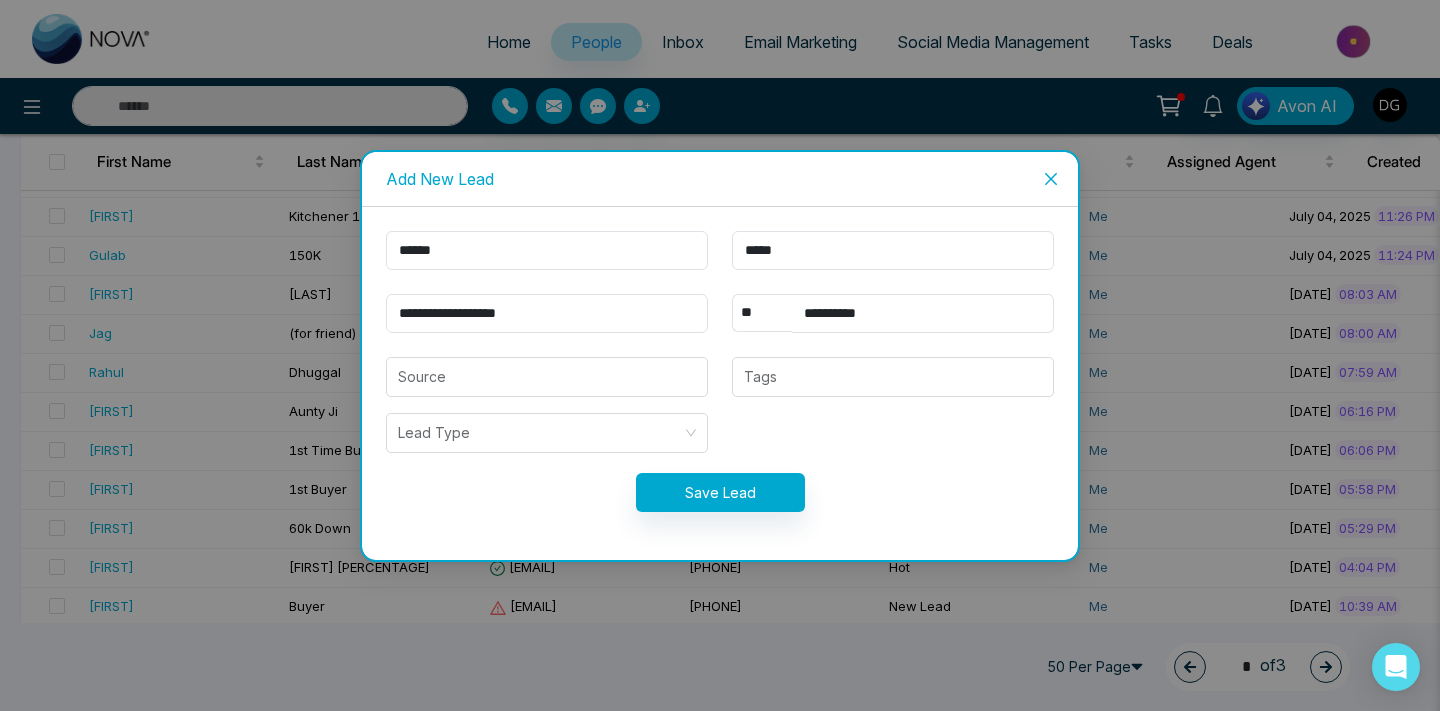 click on "**********" at bounding box center [720, 383] 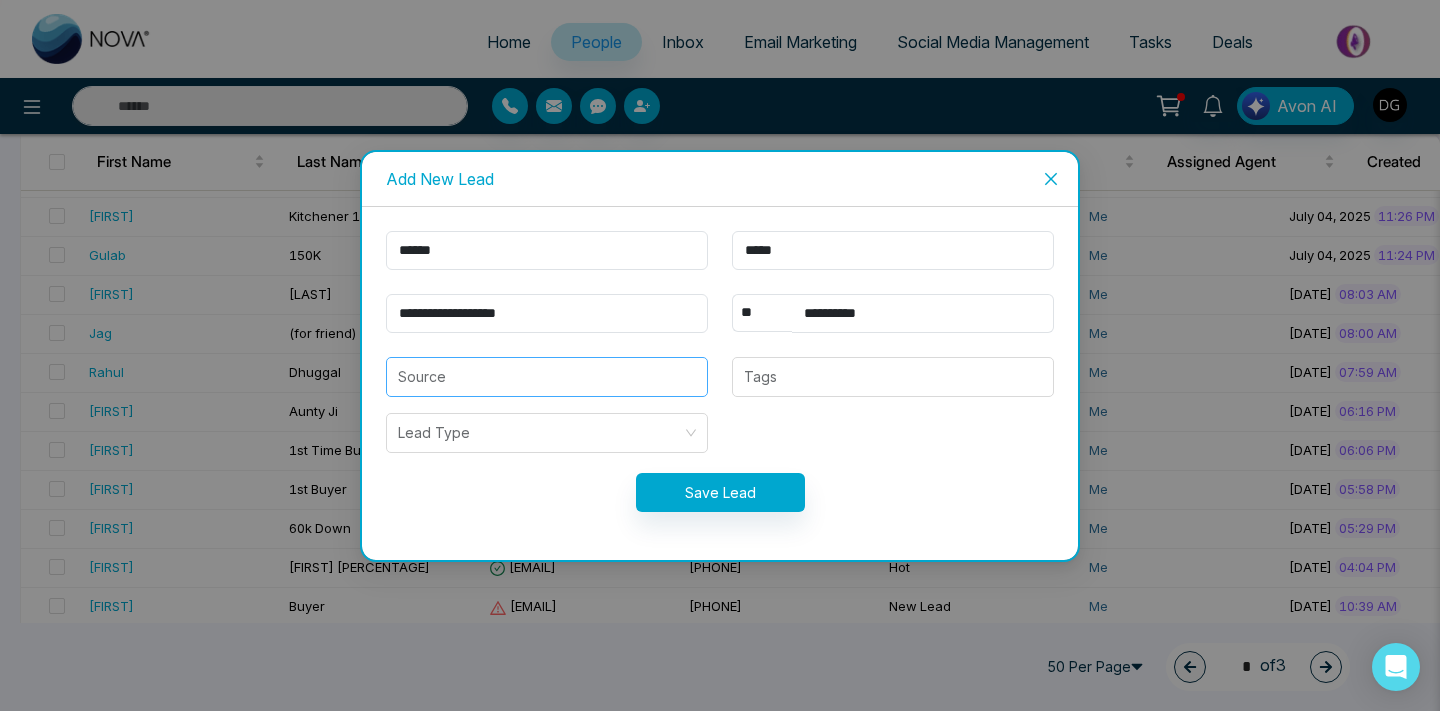 click at bounding box center (547, 377) 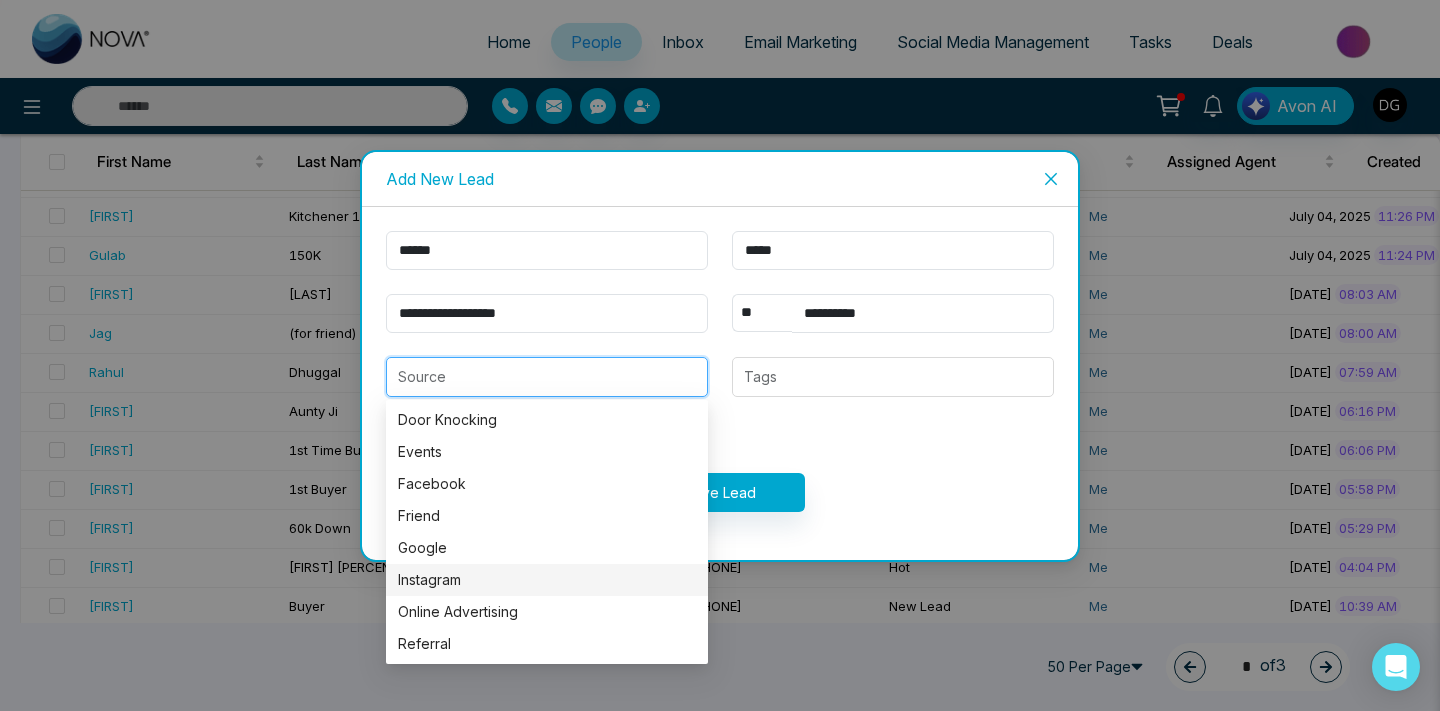 click on "Instagram" at bounding box center [547, 580] 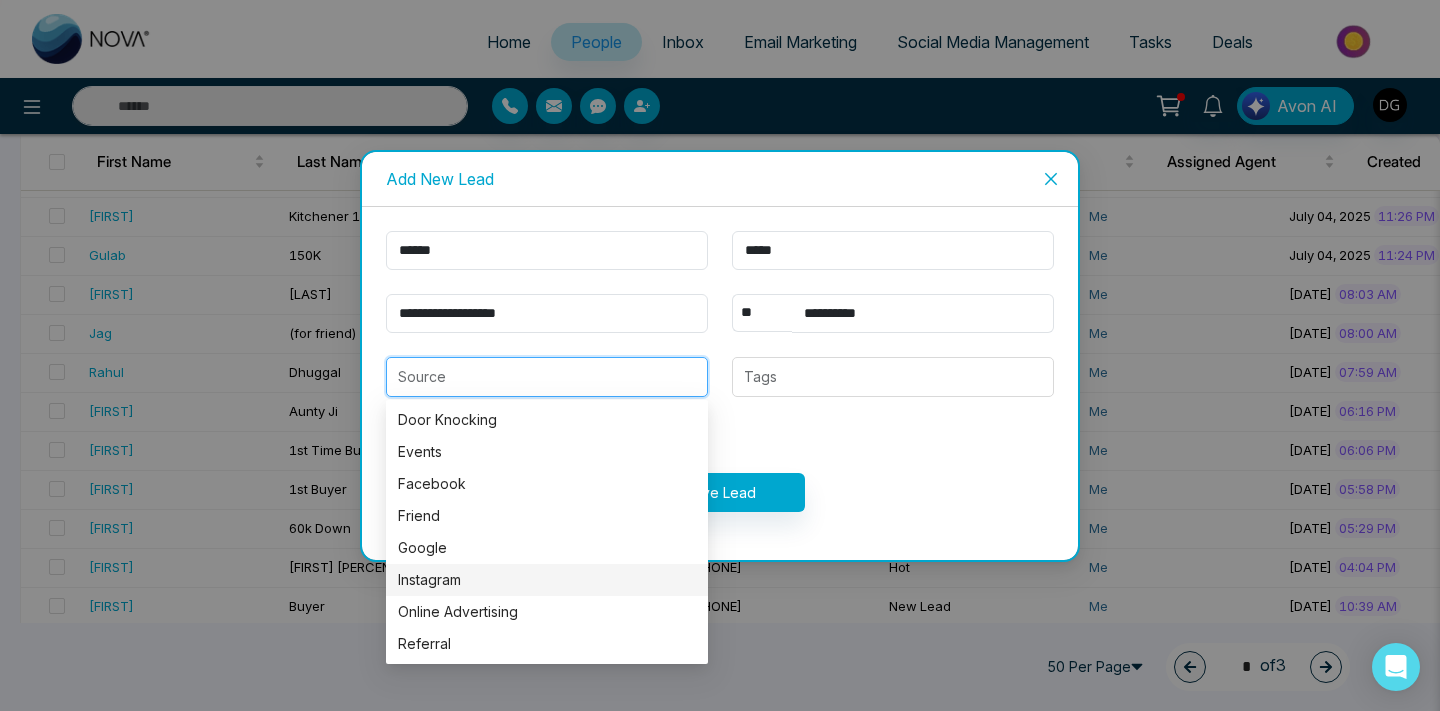 type on "*********" 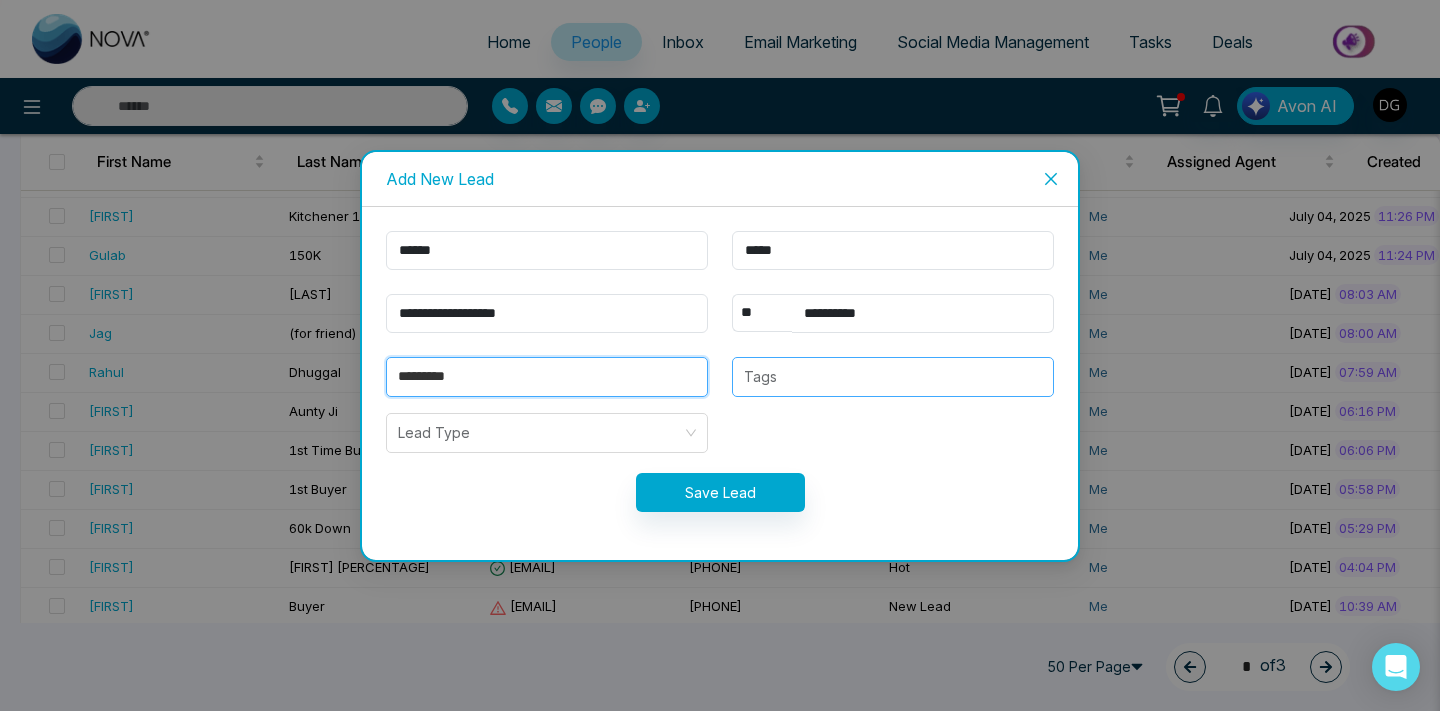 click at bounding box center (893, 377) 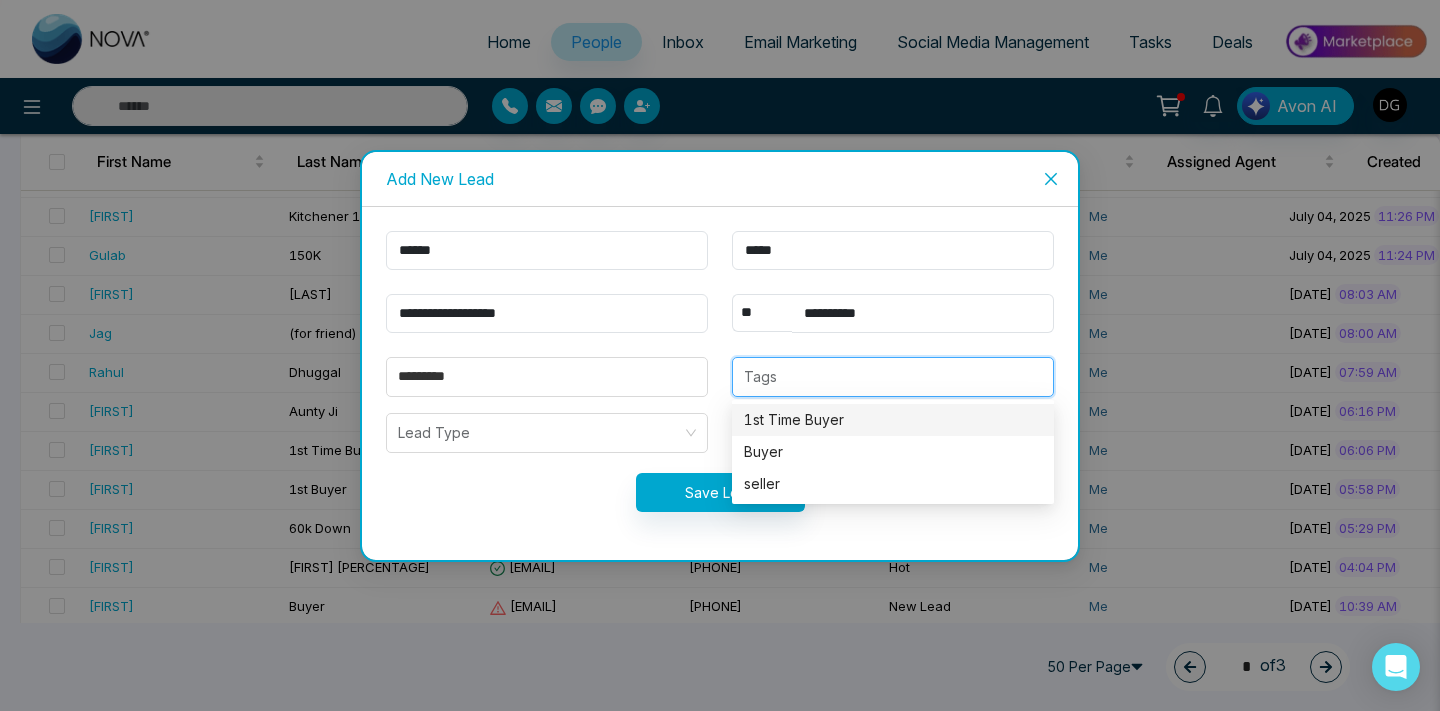 click on "1st Time Buyer" at bounding box center (893, 420) 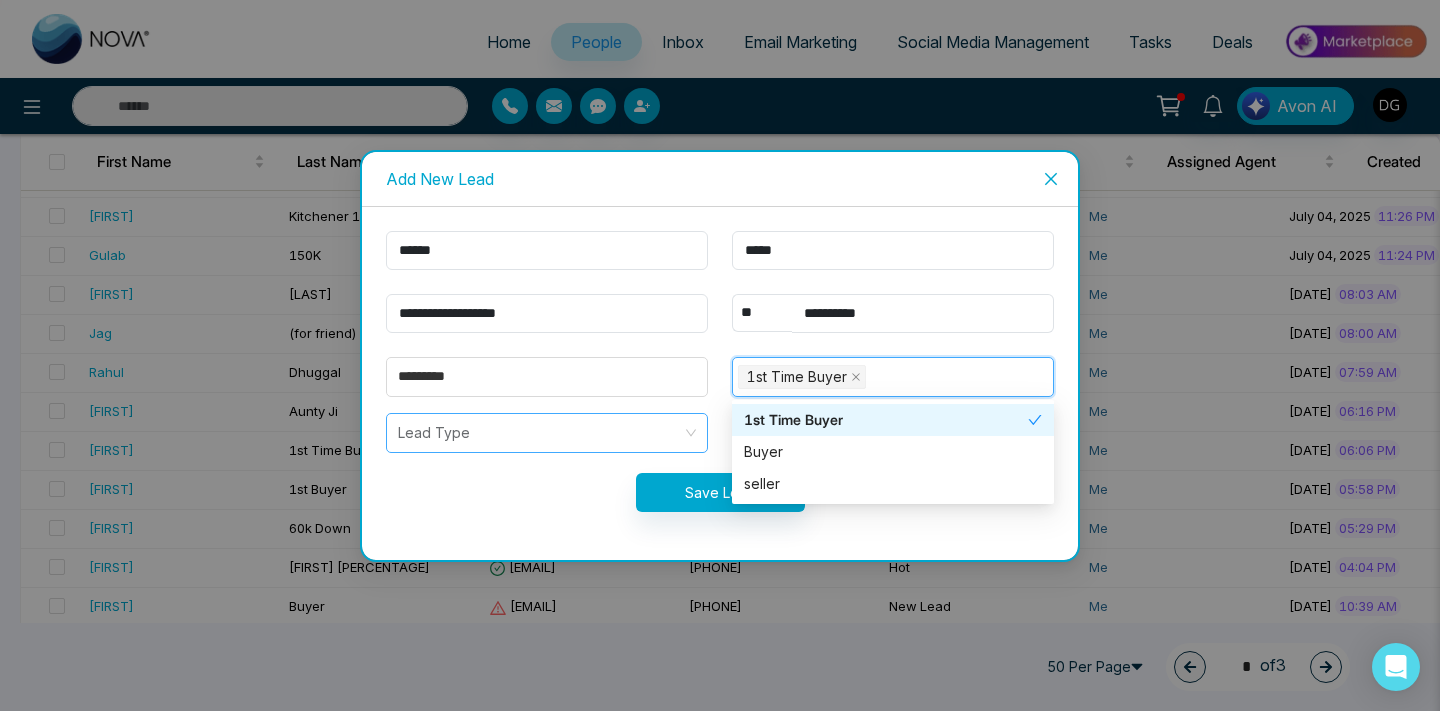 click at bounding box center (540, 433) 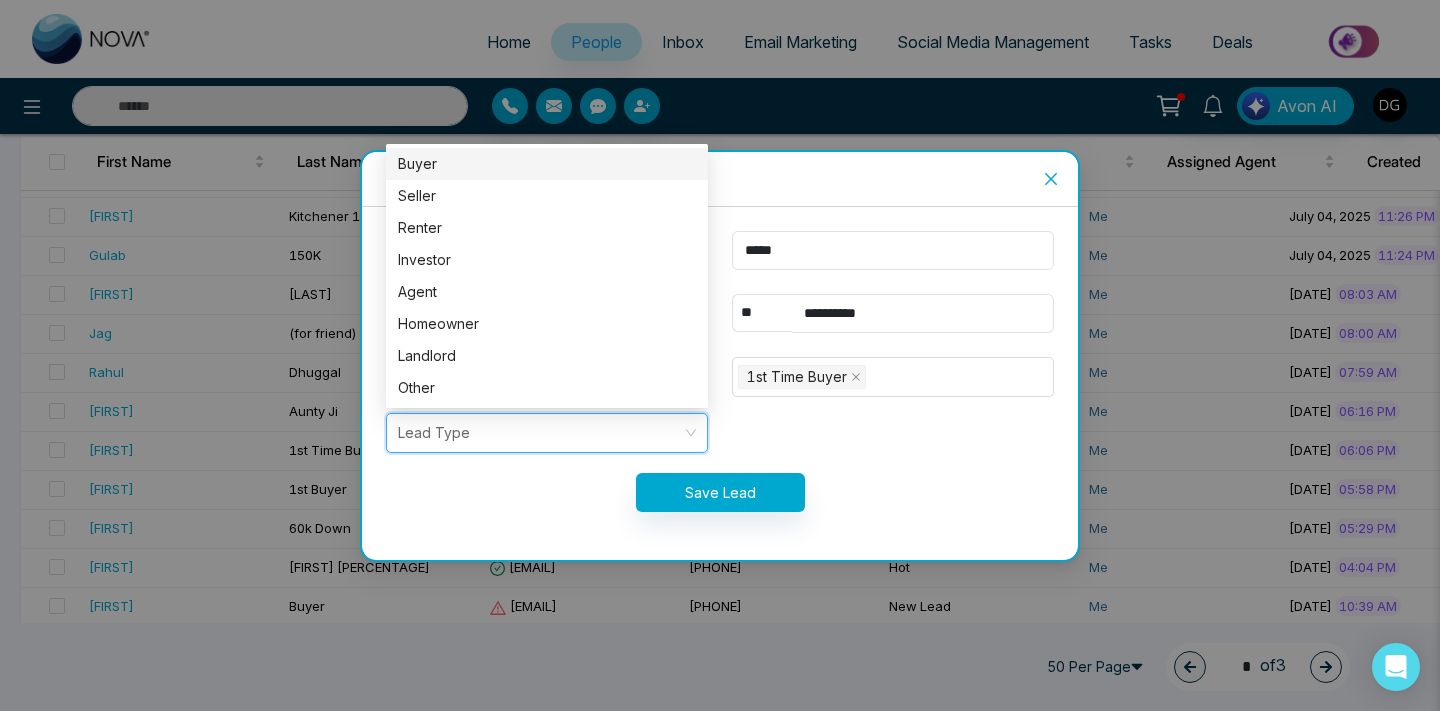 click on "Buyer" at bounding box center [547, 164] 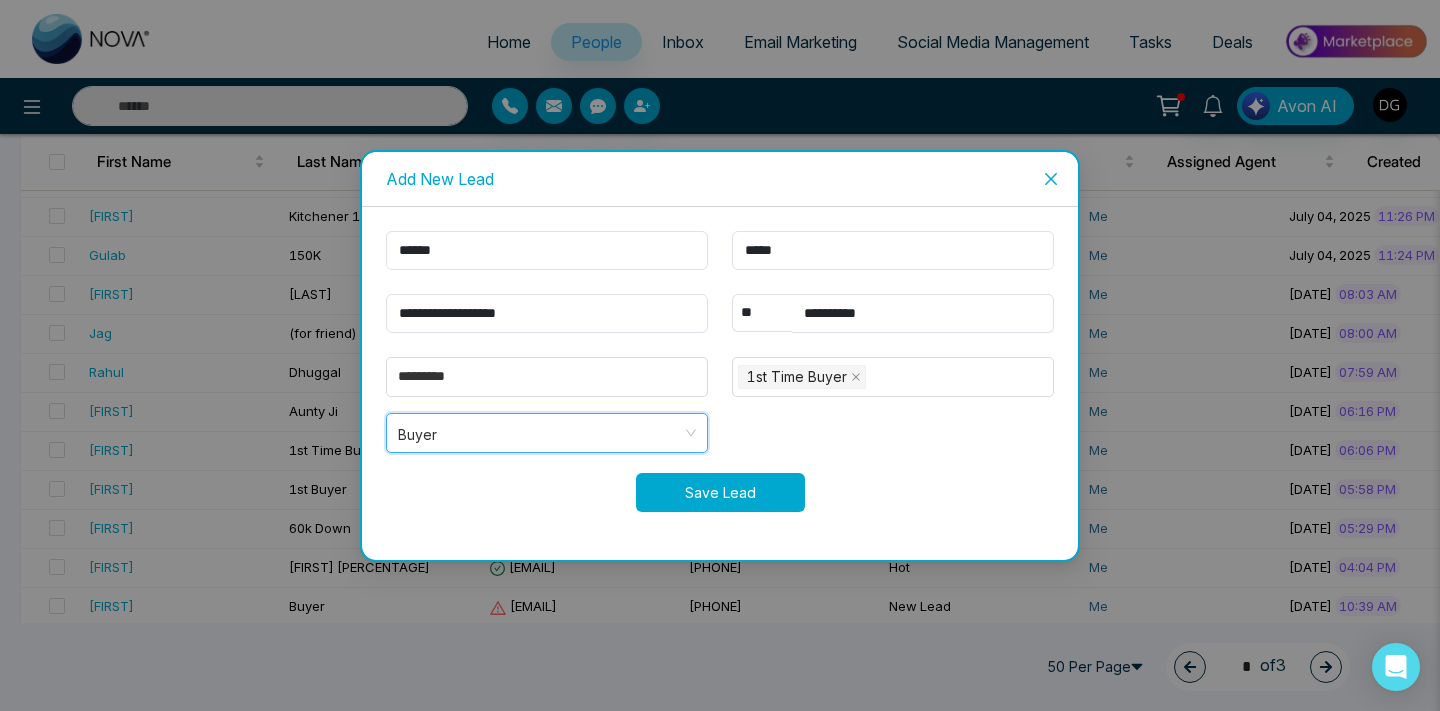 click on "Save Lead" at bounding box center [720, 492] 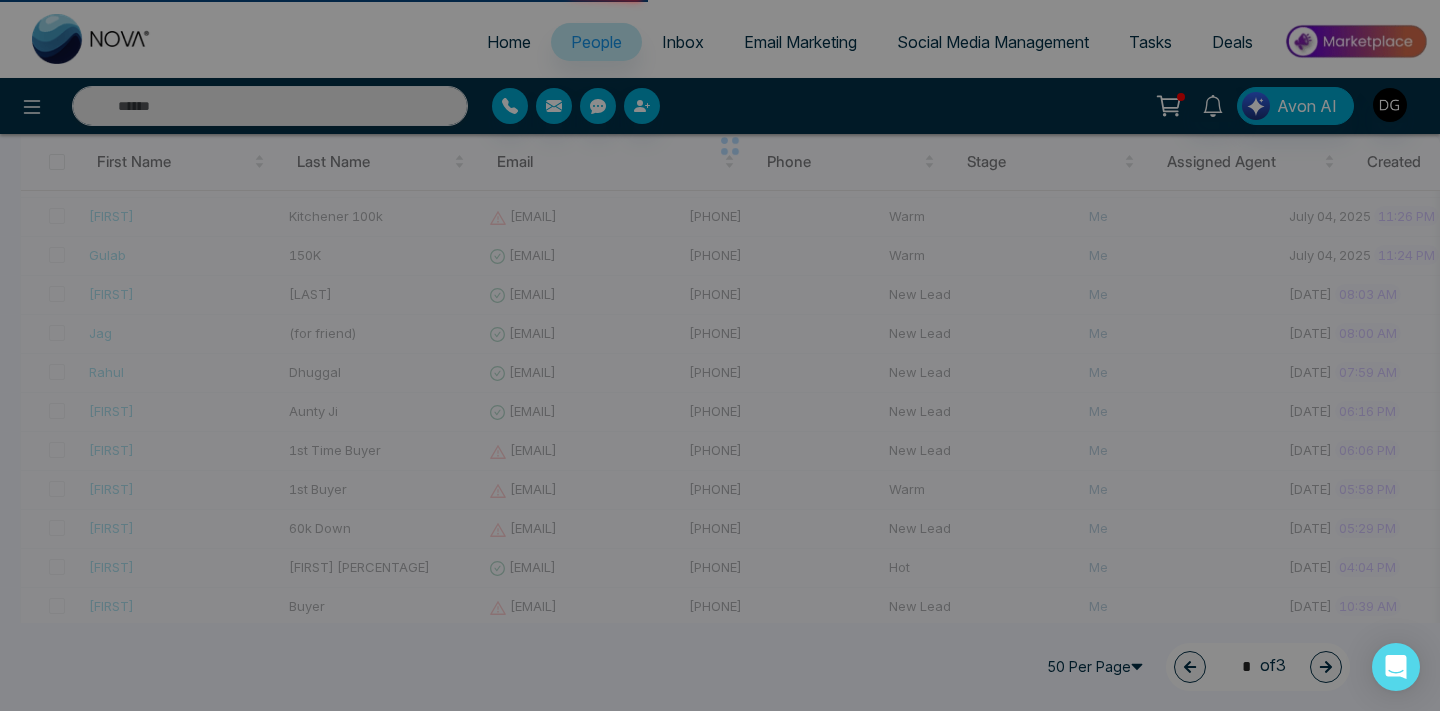 scroll, scrollTop: 0, scrollLeft: 0, axis: both 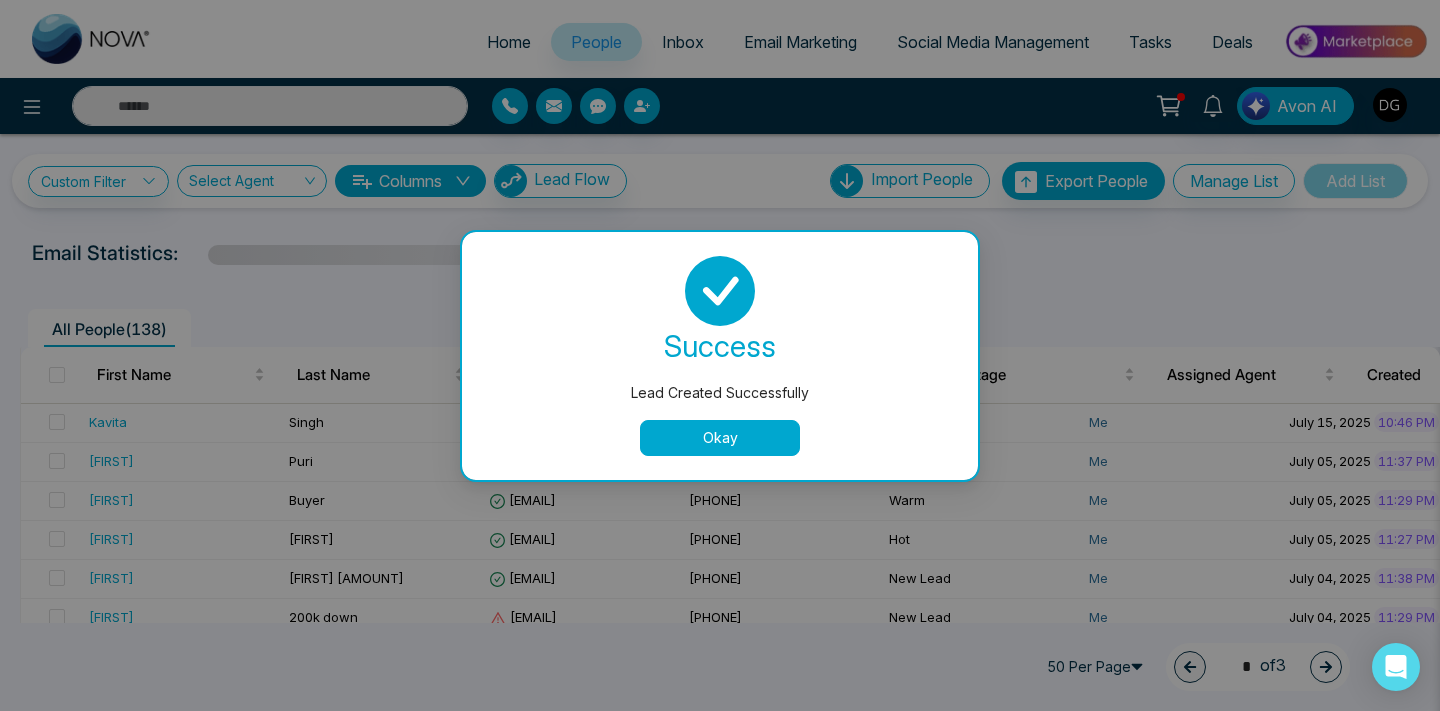 click on "Okay" at bounding box center (720, 438) 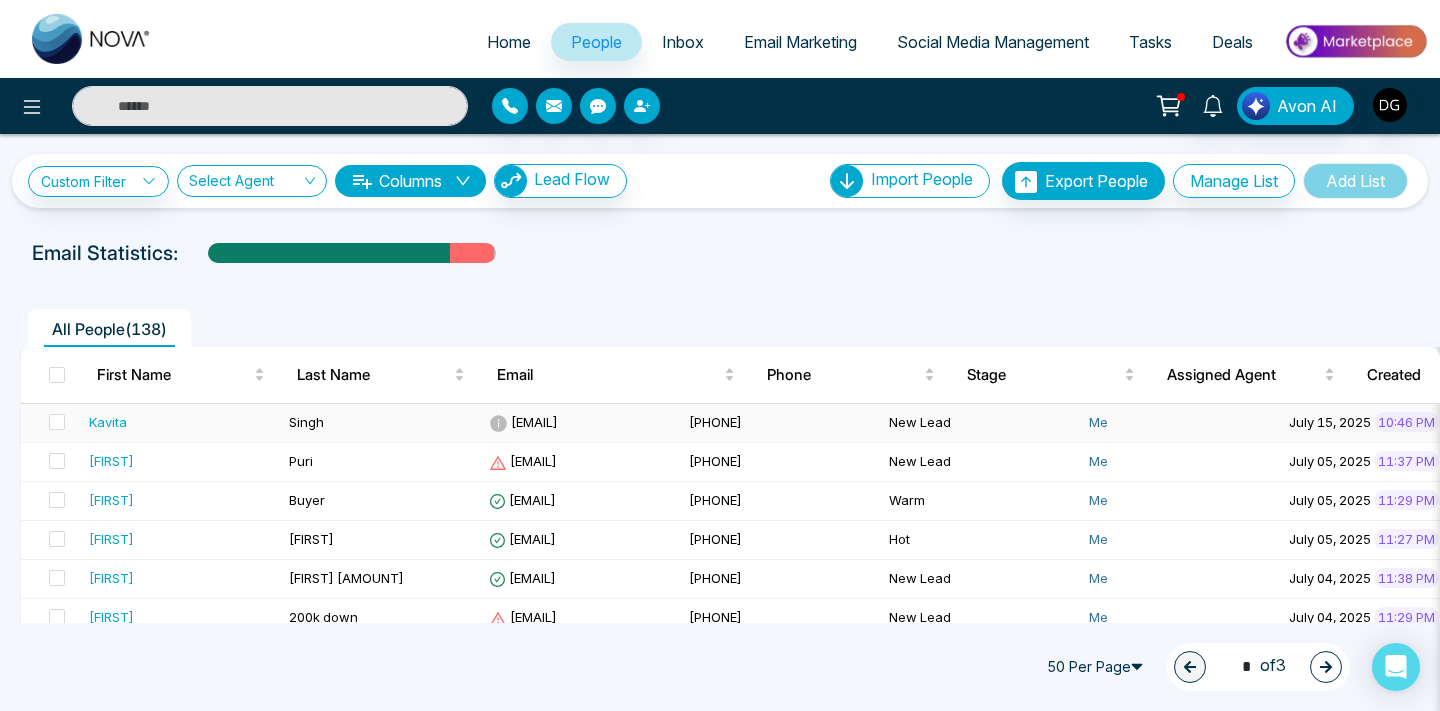 click on "[EMAIL]" at bounding box center (581, 423) 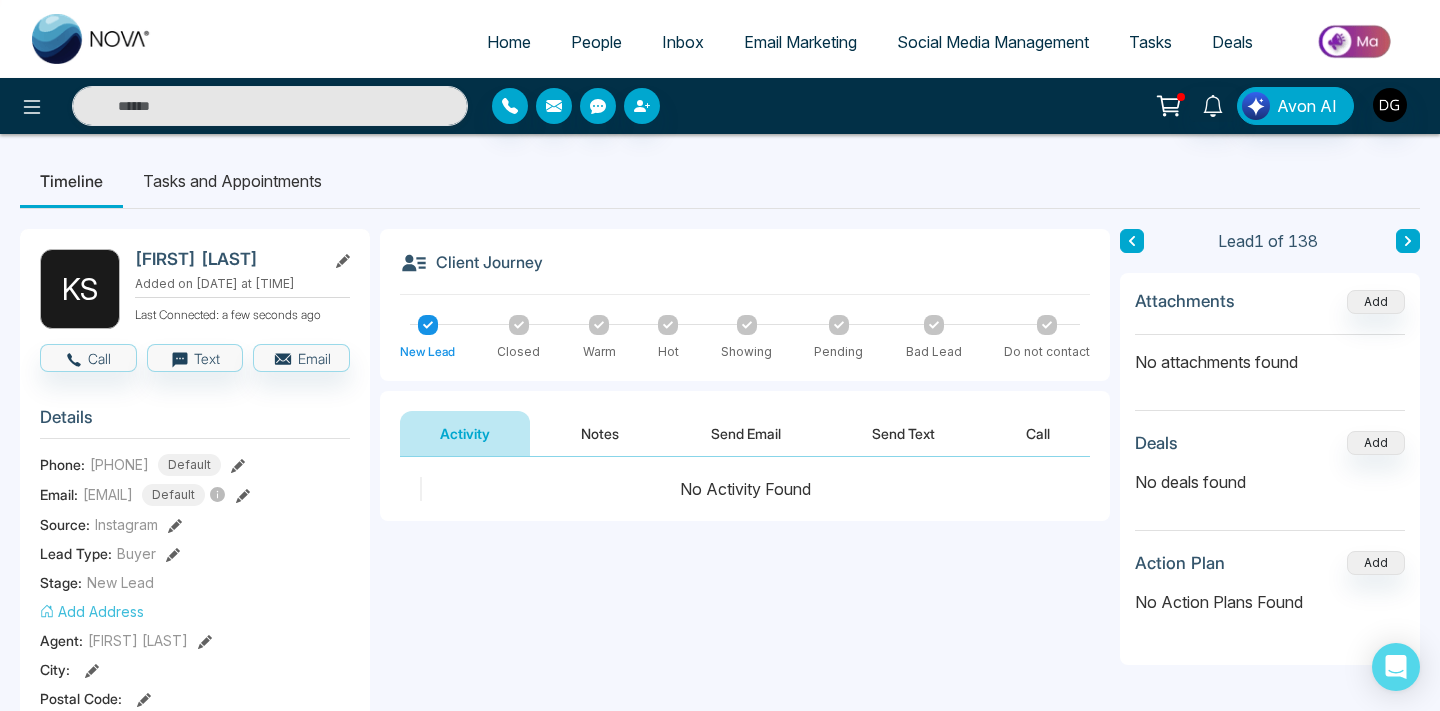 click at bounding box center [668, 325] 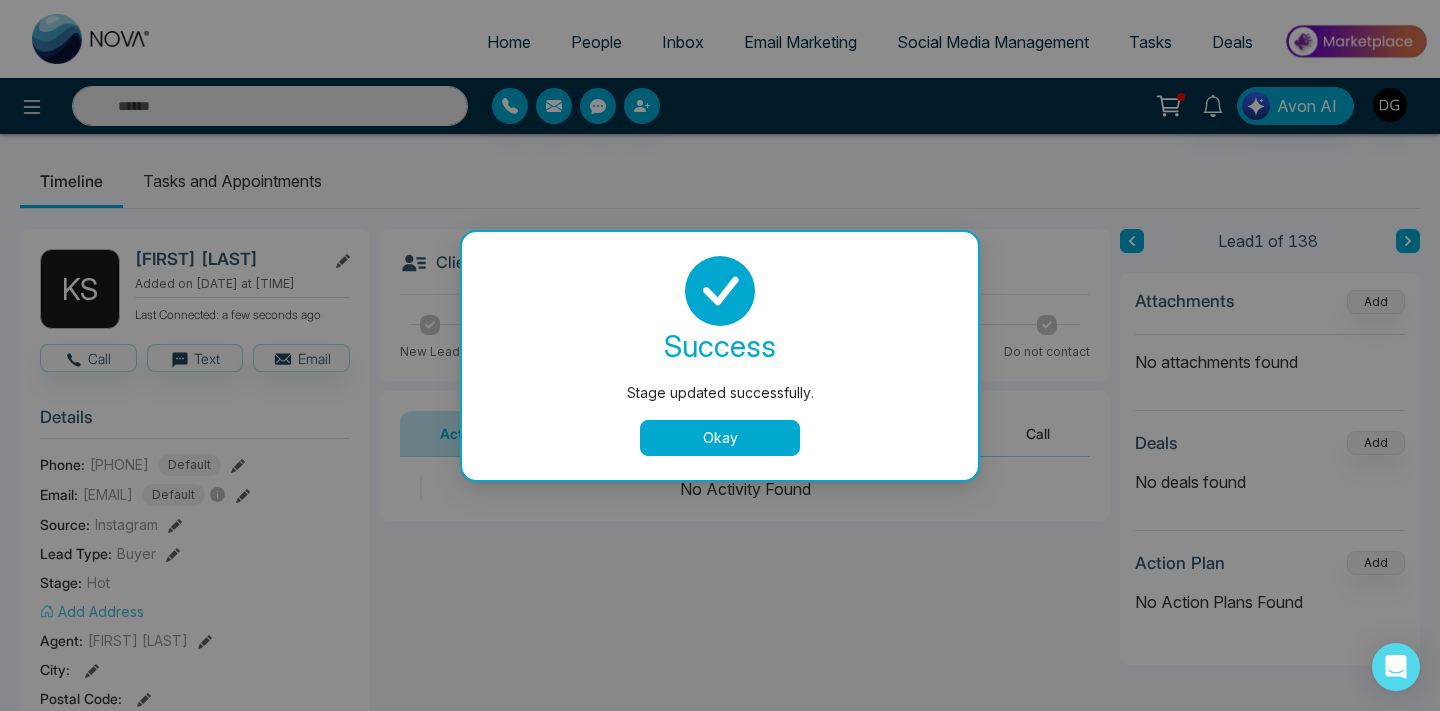 click on "Okay" at bounding box center [720, 438] 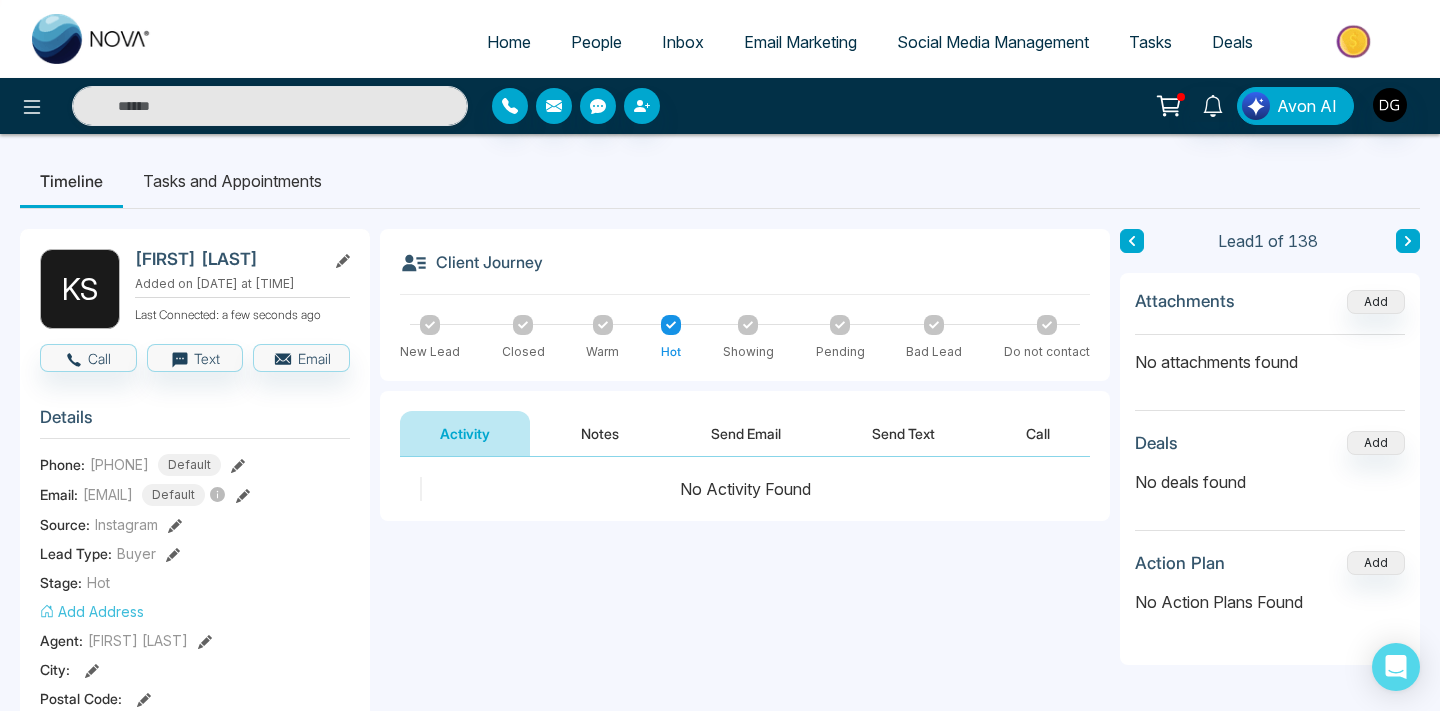 click on "Notes" at bounding box center (600, 433) 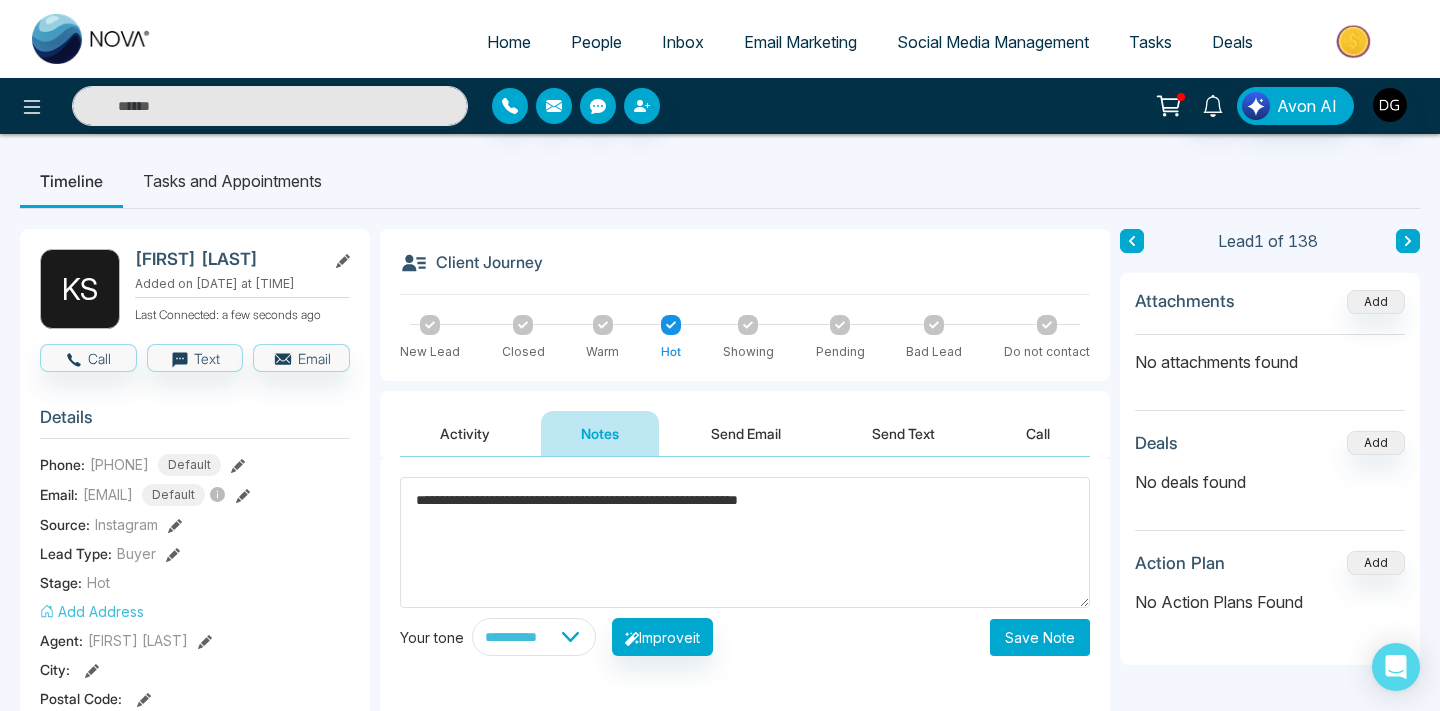 type on "**********" 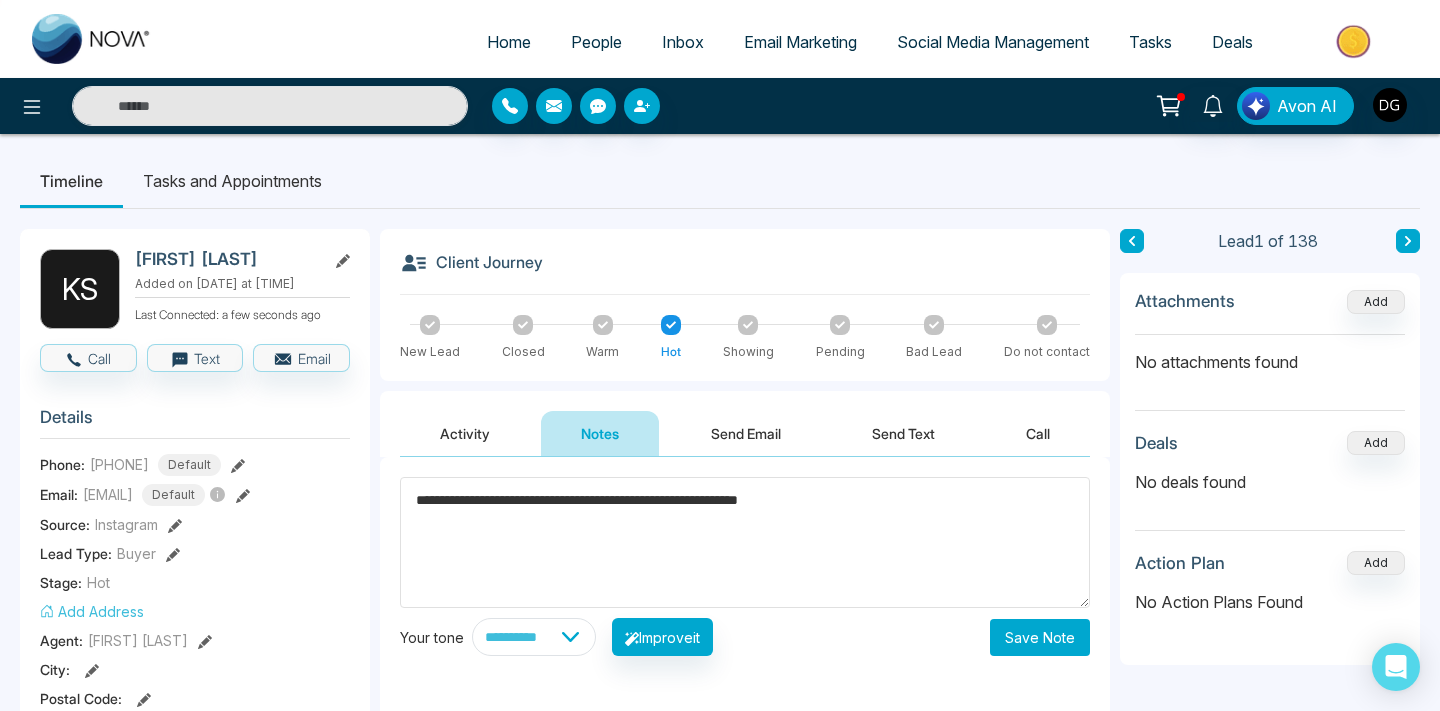 click on "Save Note" at bounding box center [1040, 637] 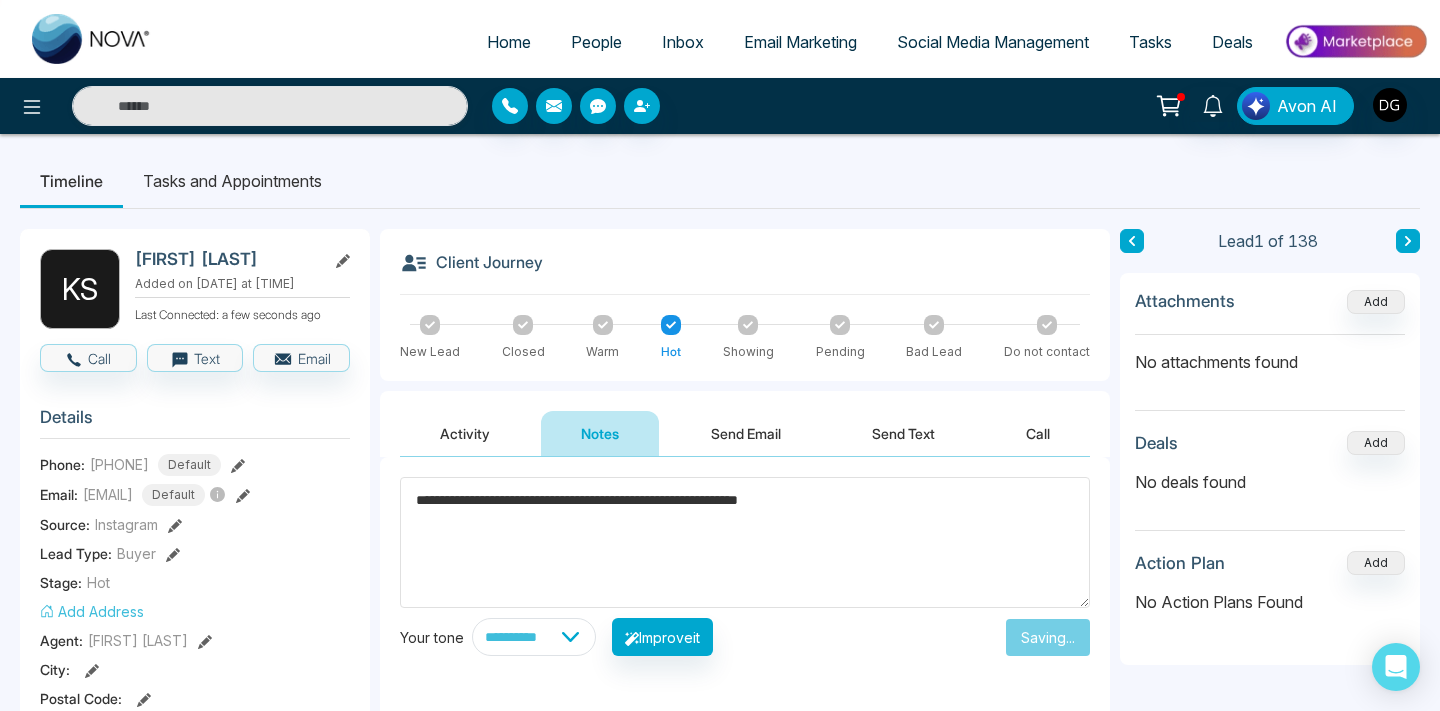 type 